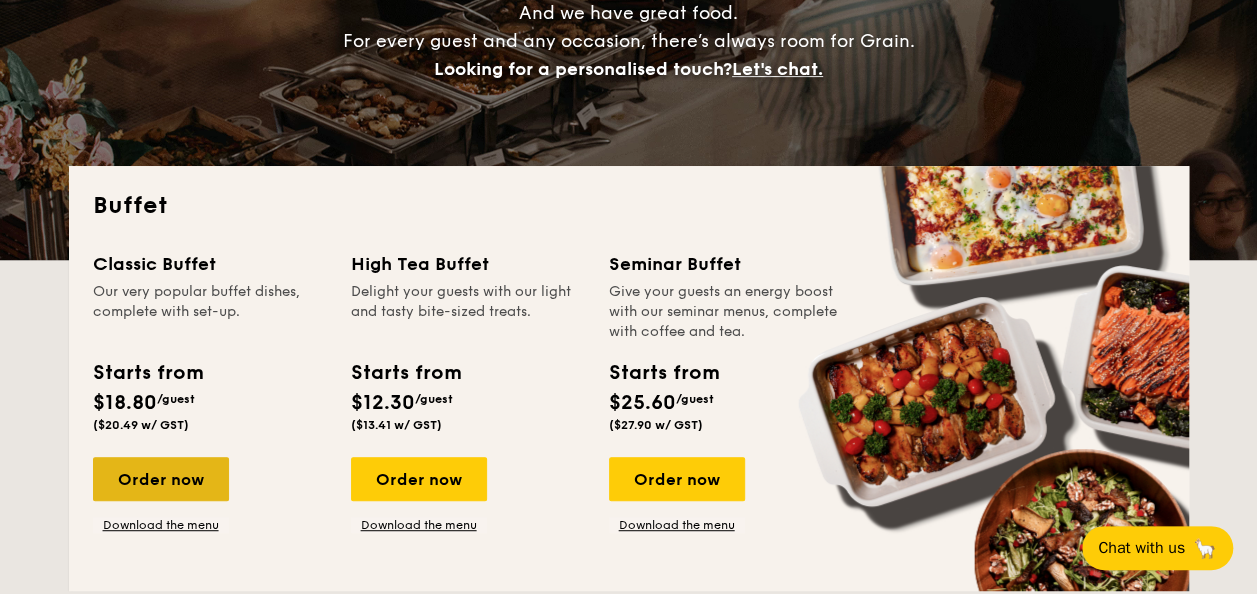 scroll, scrollTop: 0, scrollLeft: 0, axis: both 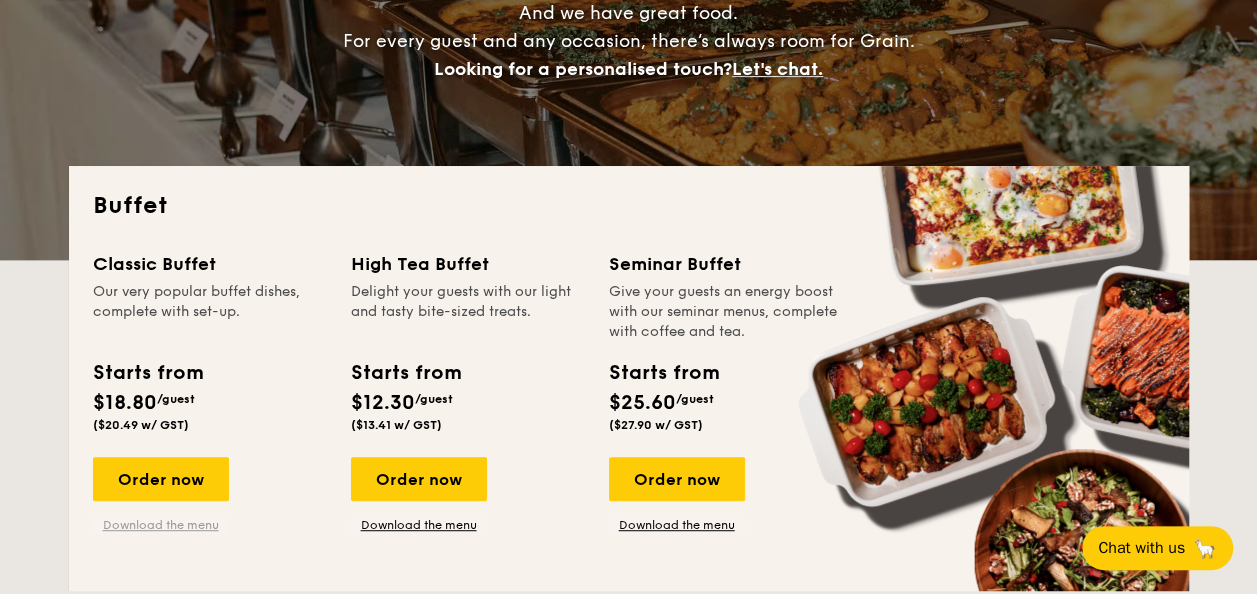 click on "Download the menu" at bounding box center [161, 525] 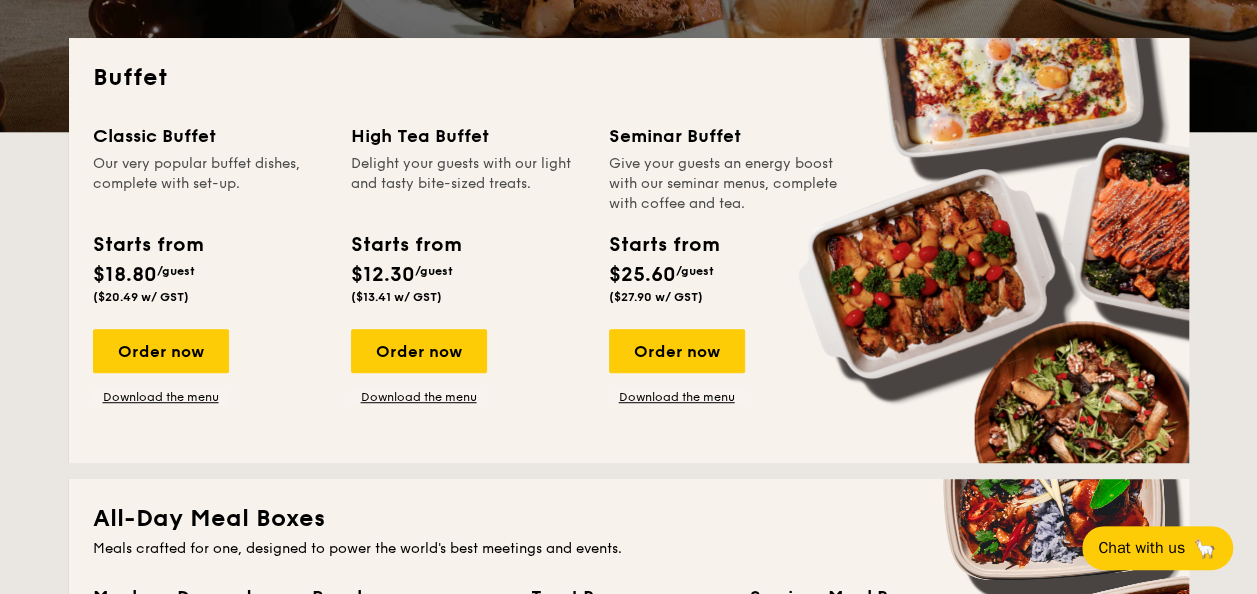 scroll, scrollTop: 300, scrollLeft: 0, axis: vertical 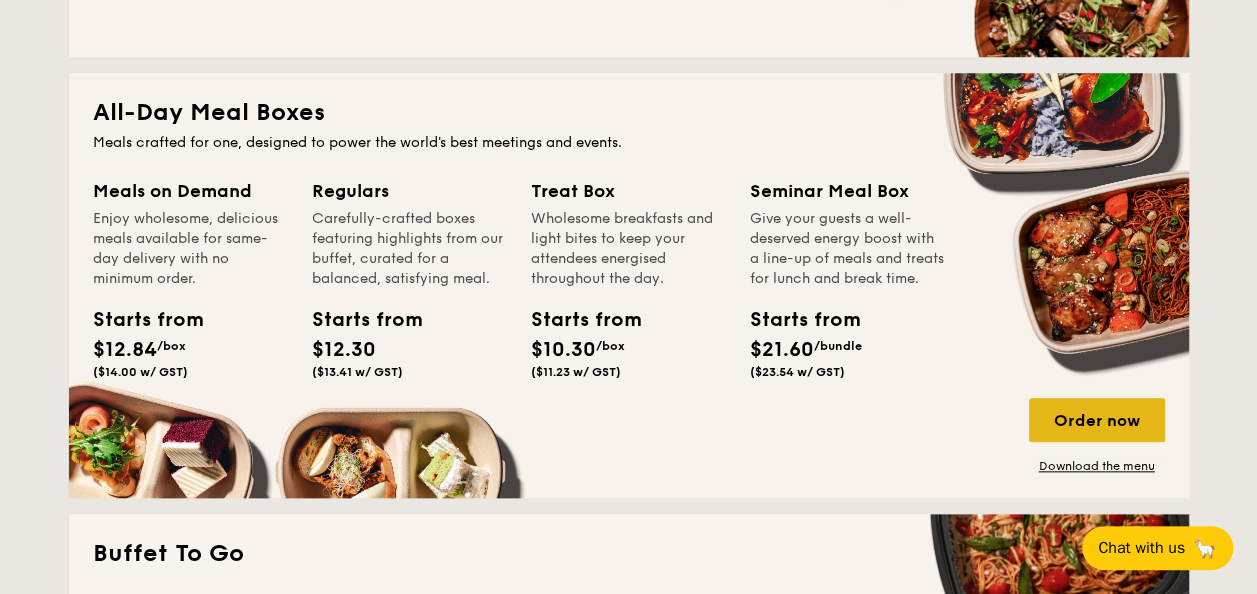 click on "Order now" at bounding box center [1097, 420] 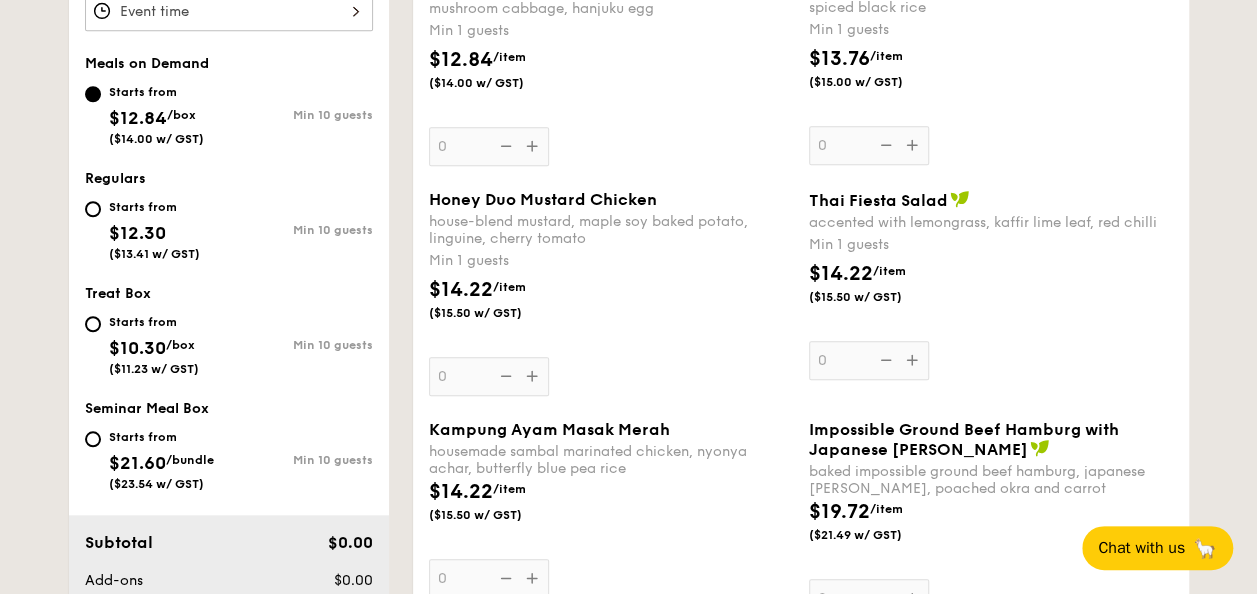 scroll, scrollTop: 680, scrollLeft: 0, axis: vertical 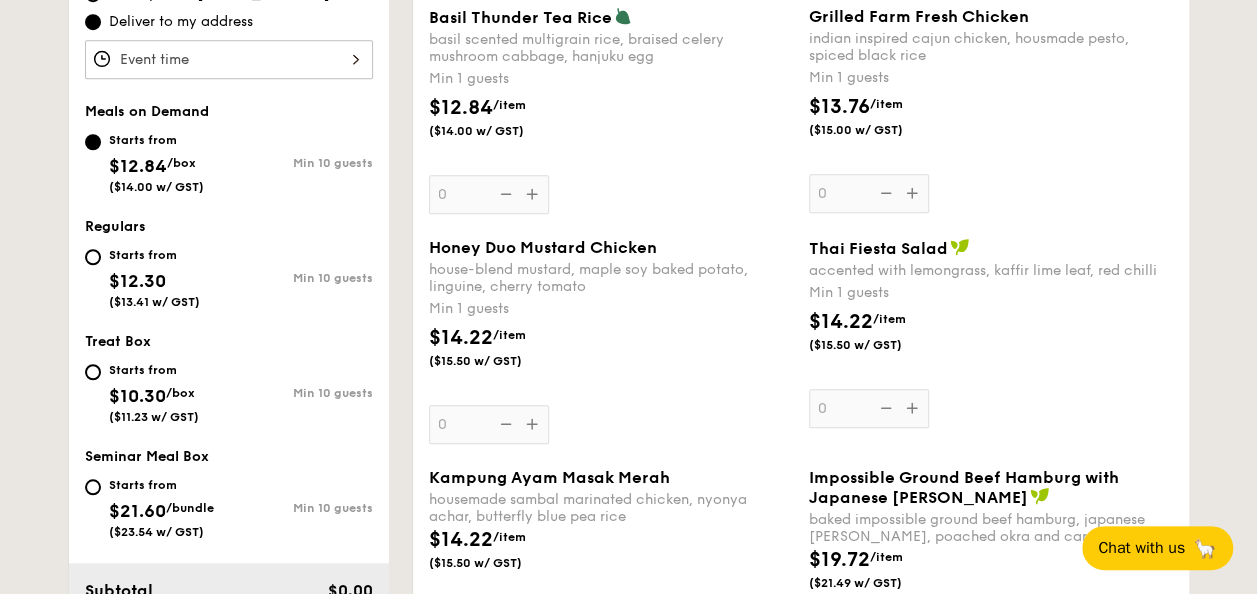 click on "Starts from
$12.30
($13.41 w/ GST)" at bounding box center (157, 276) 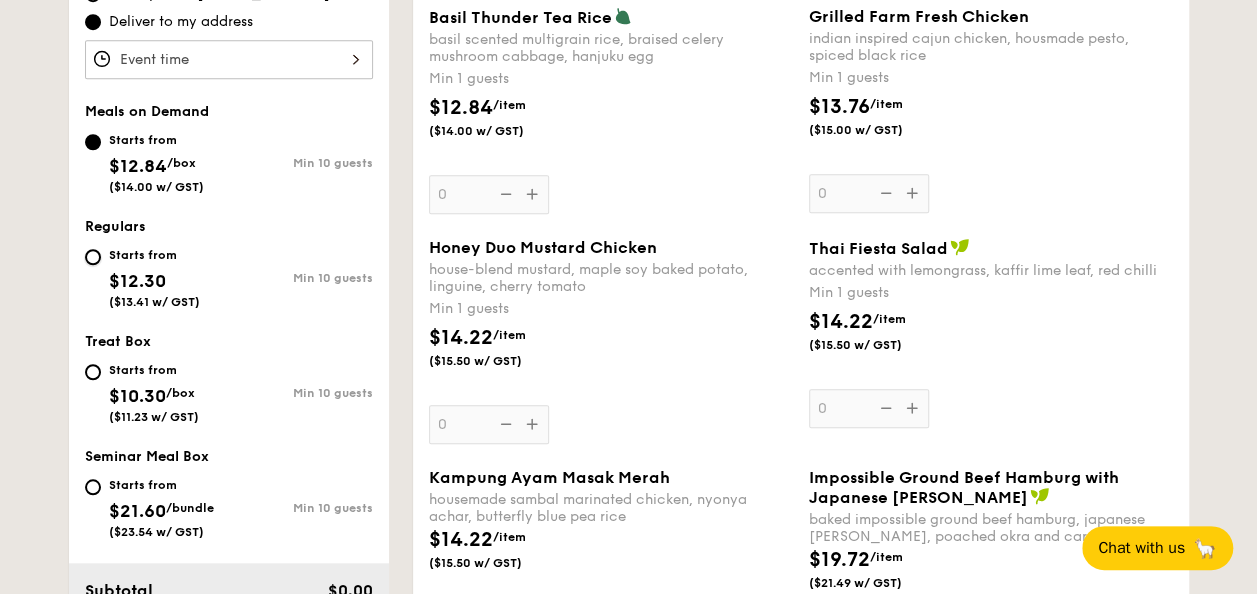 click on "Starts from
$12.30
($13.41 w/ GST)
Min 10 guests" at bounding box center (93, 257) 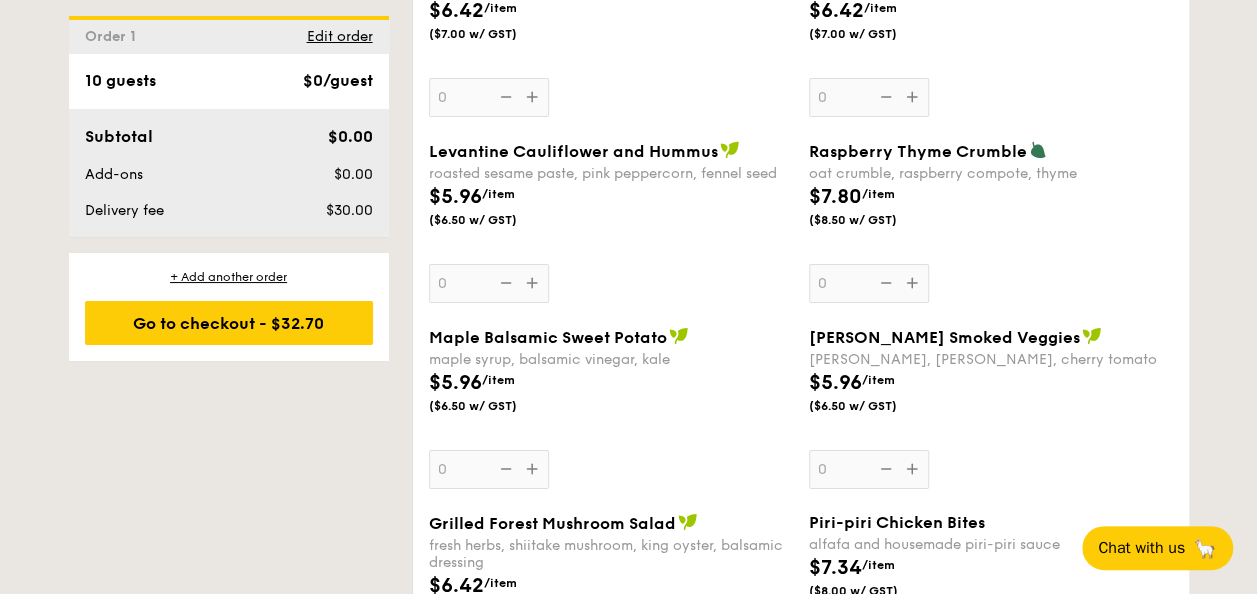 scroll, scrollTop: 3371, scrollLeft: 0, axis: vertical 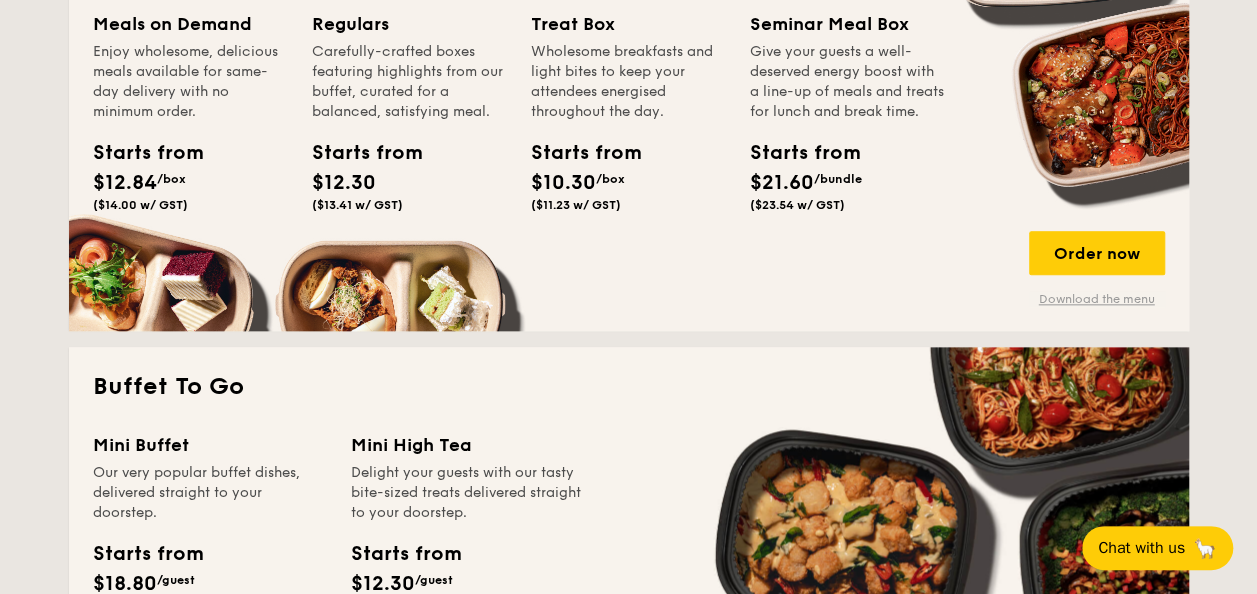 click on "Order now
Download the menu" at bounding box center [1097, 269] 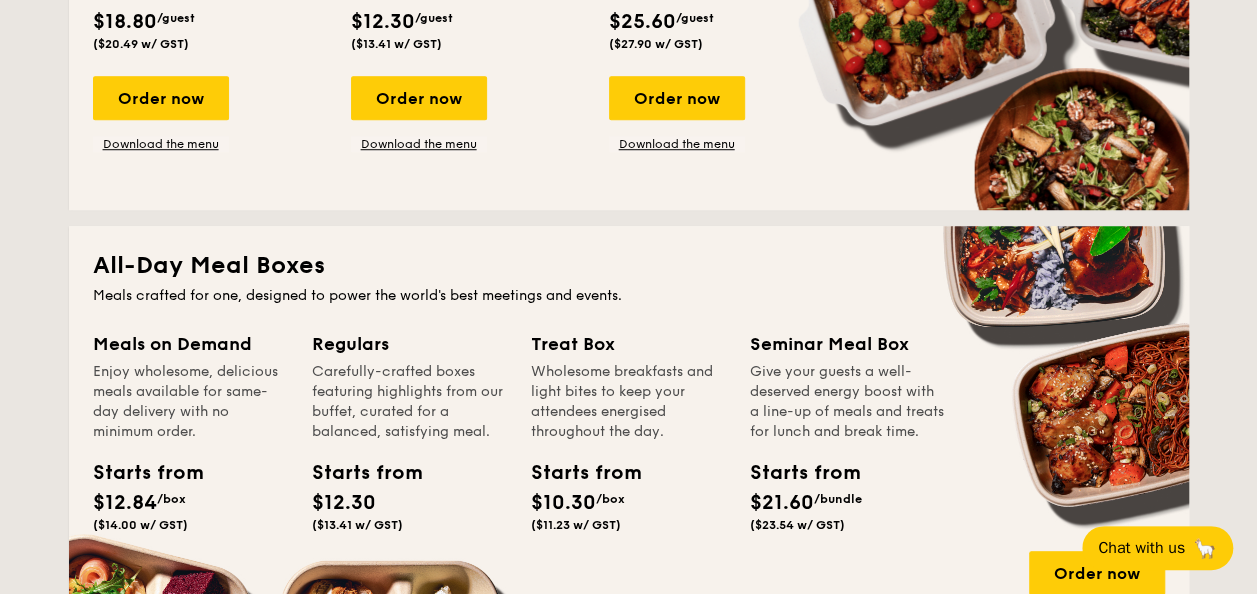 scroll, scrollTop: 657, scrollLeft: 0, axis: vertical 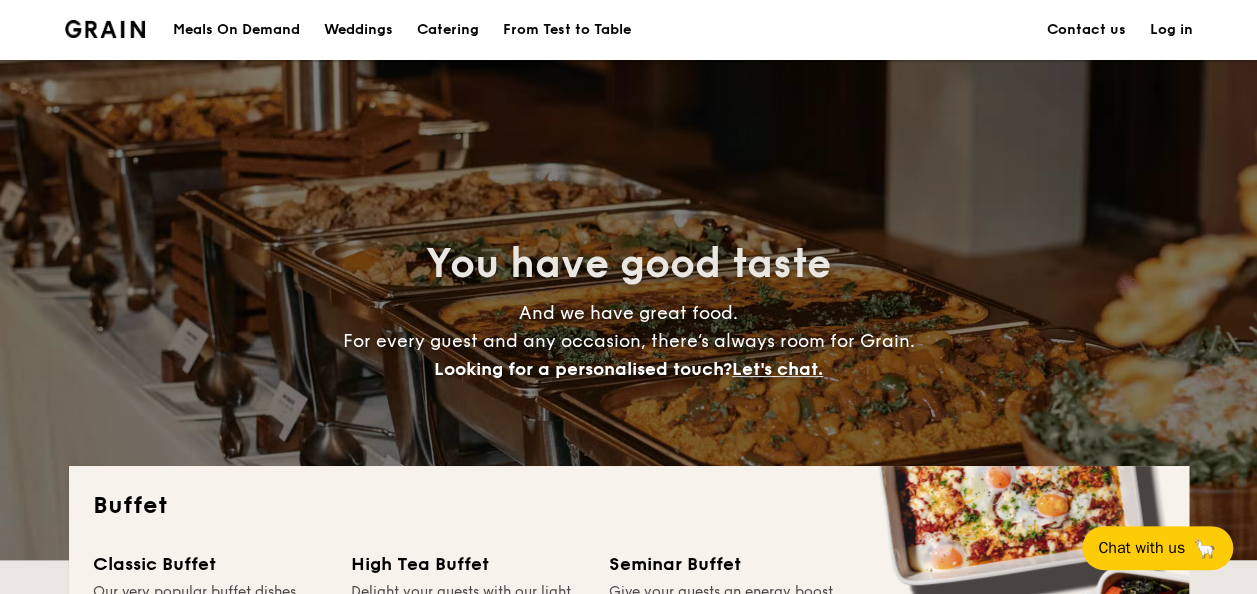click on "You have good taste And we have great food.  For every guest and any occasion, there’s always room for Grain. Looking for a personalised touch?  Let's chat." at bounding box center [629, 310] 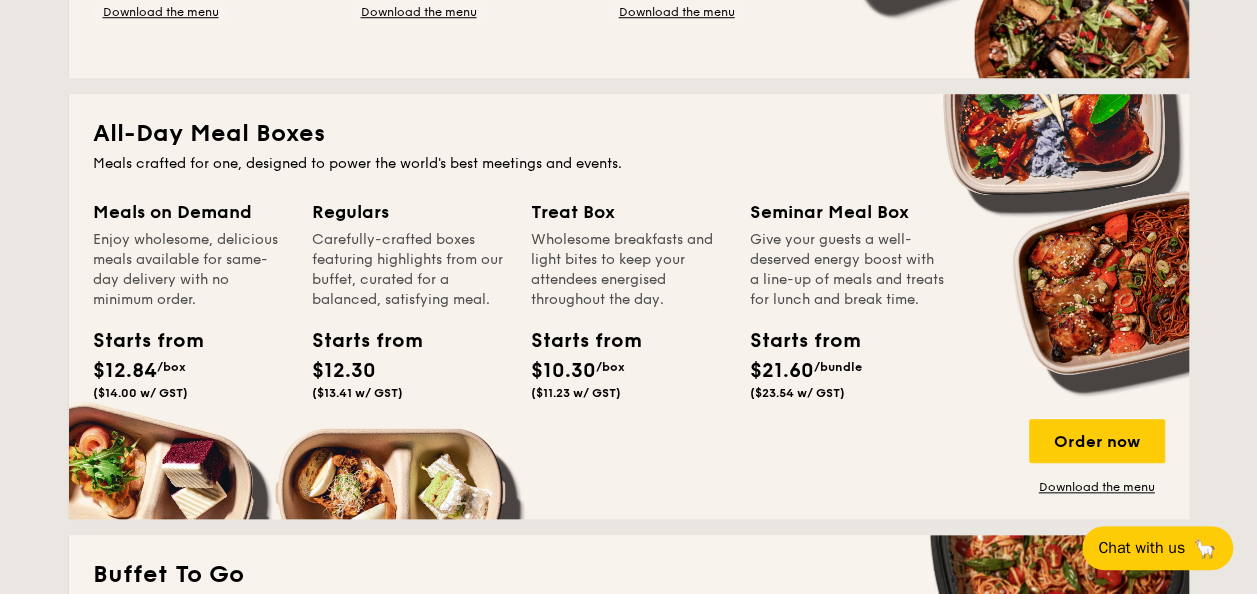 scroll, scrollTop: 792, scrollLeft: 0, axis: vertical 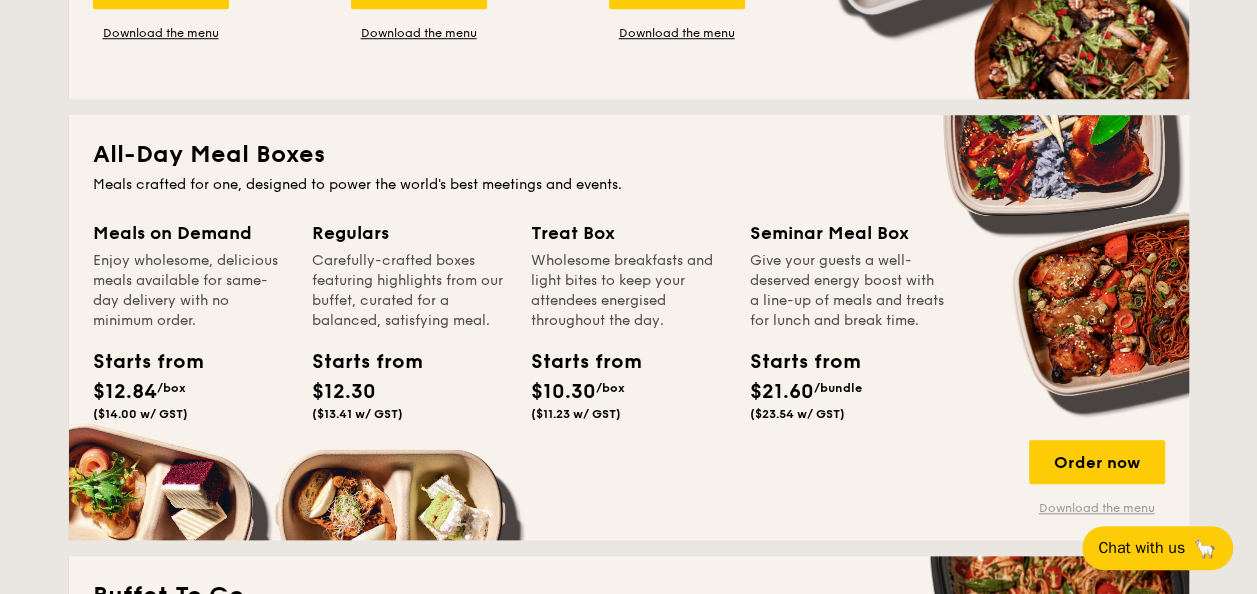 click on "Download the menu" at bounding box center (1097, 508) 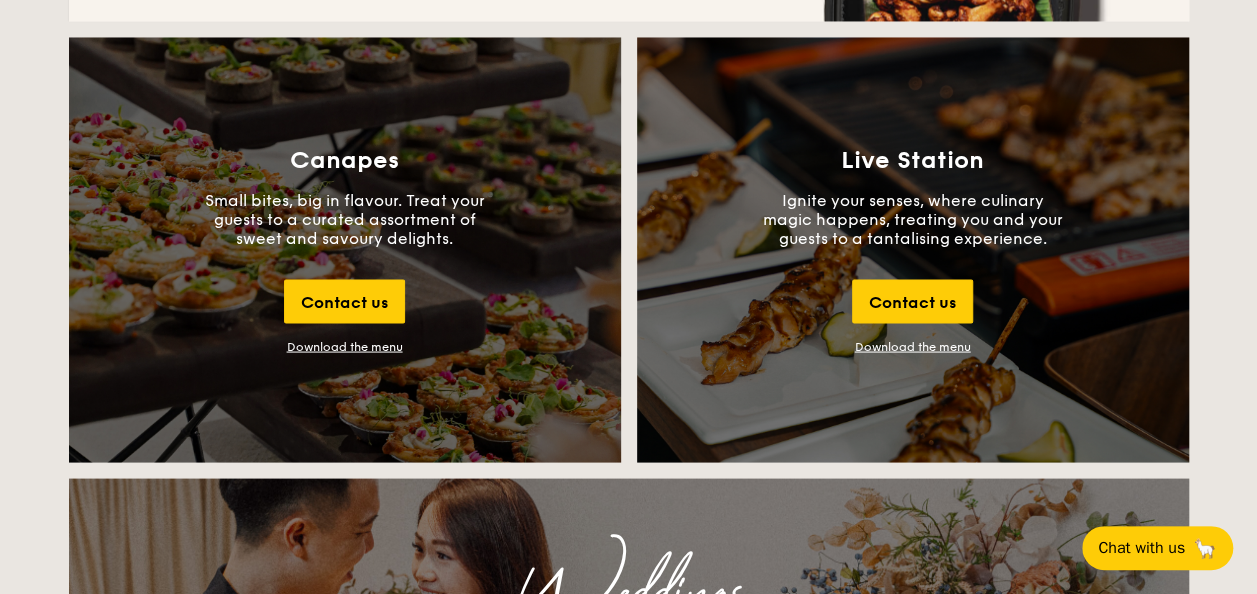 scroll, scrollTop: 0, scrollLeft: 0, axis: both 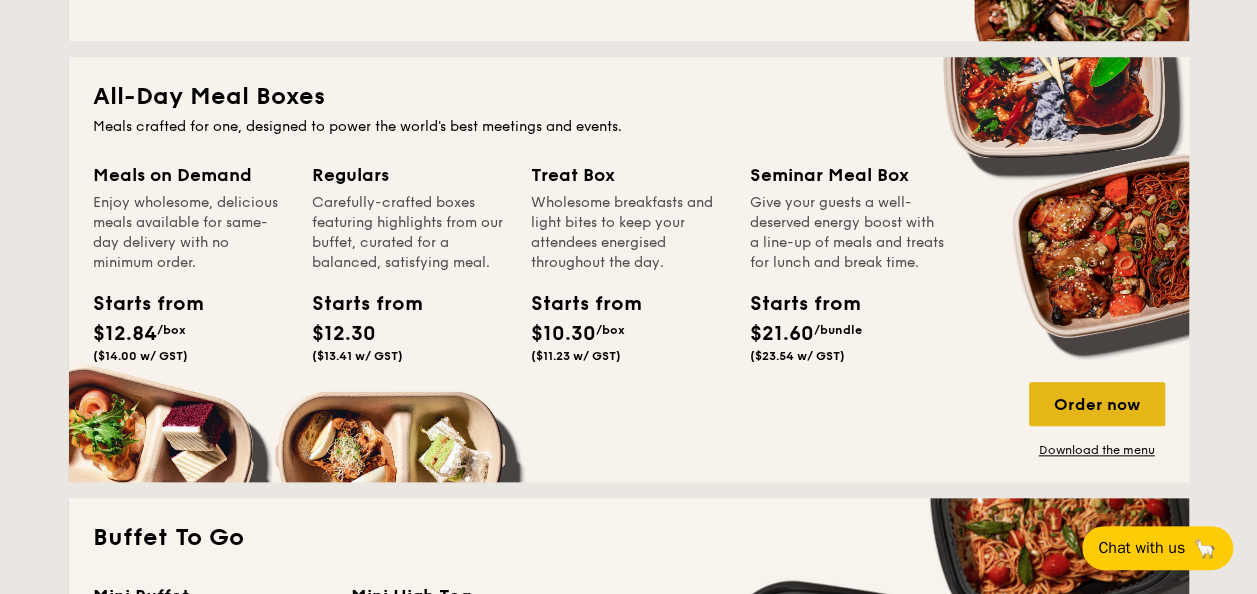click on "Order now" at bounding box center (1097, 404) 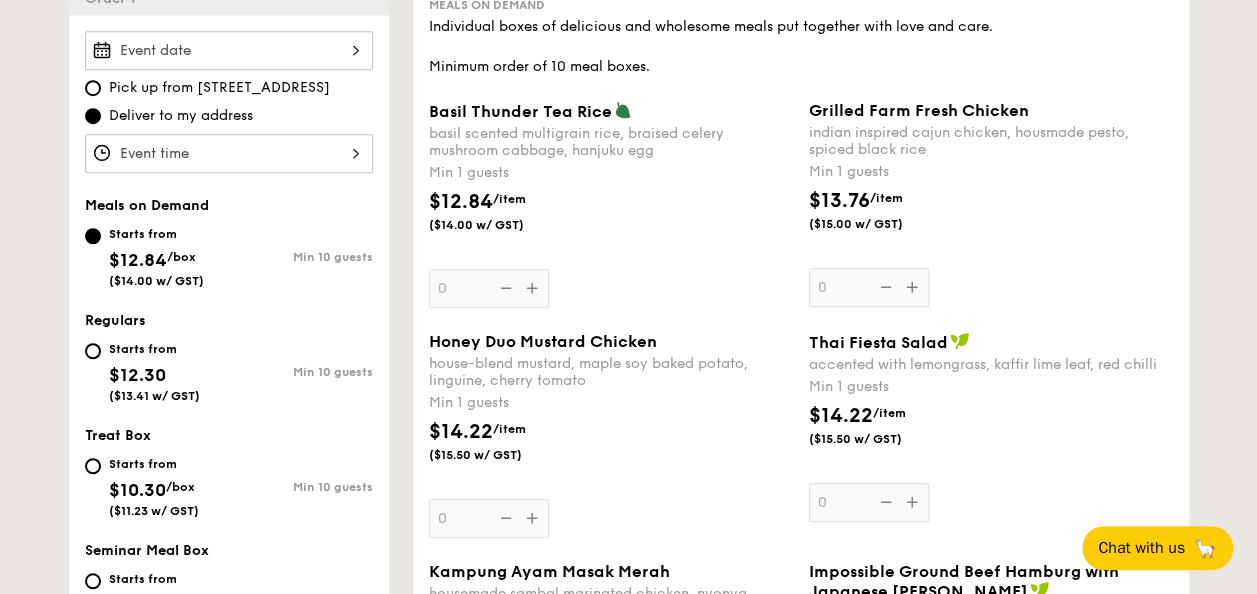 scroll, scrollTop: 587, scrollLeft: 0, axis: vertical 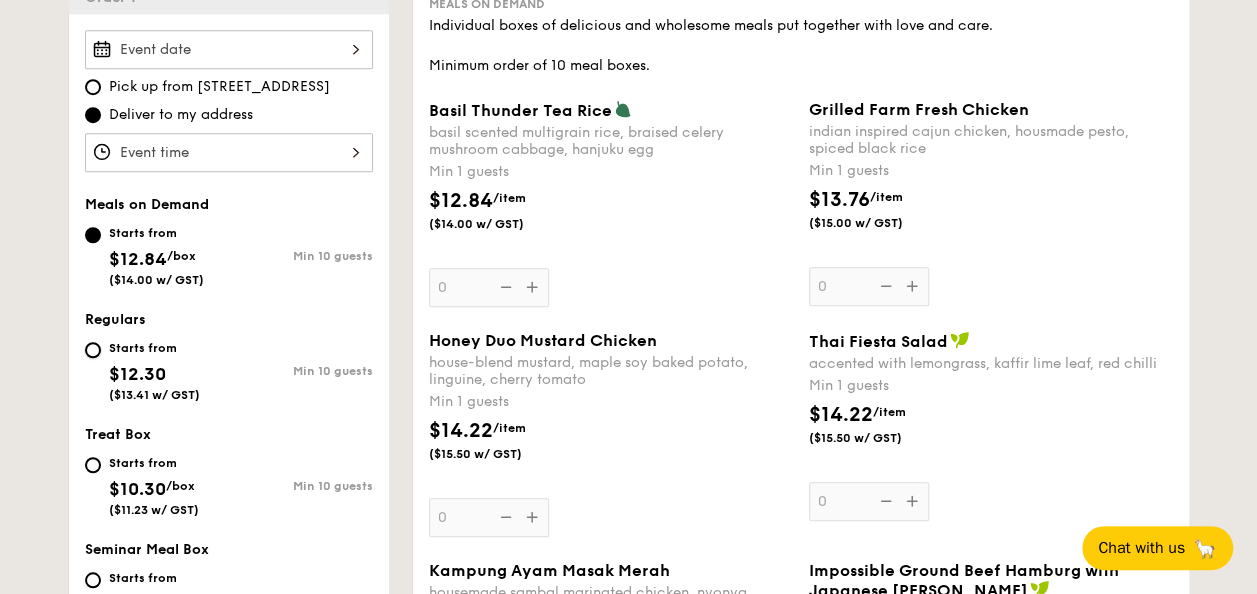 click on "Starts from
$12.30
($13.41 w/ GST)
Min 10 guests" at bounding box center [93, 350] 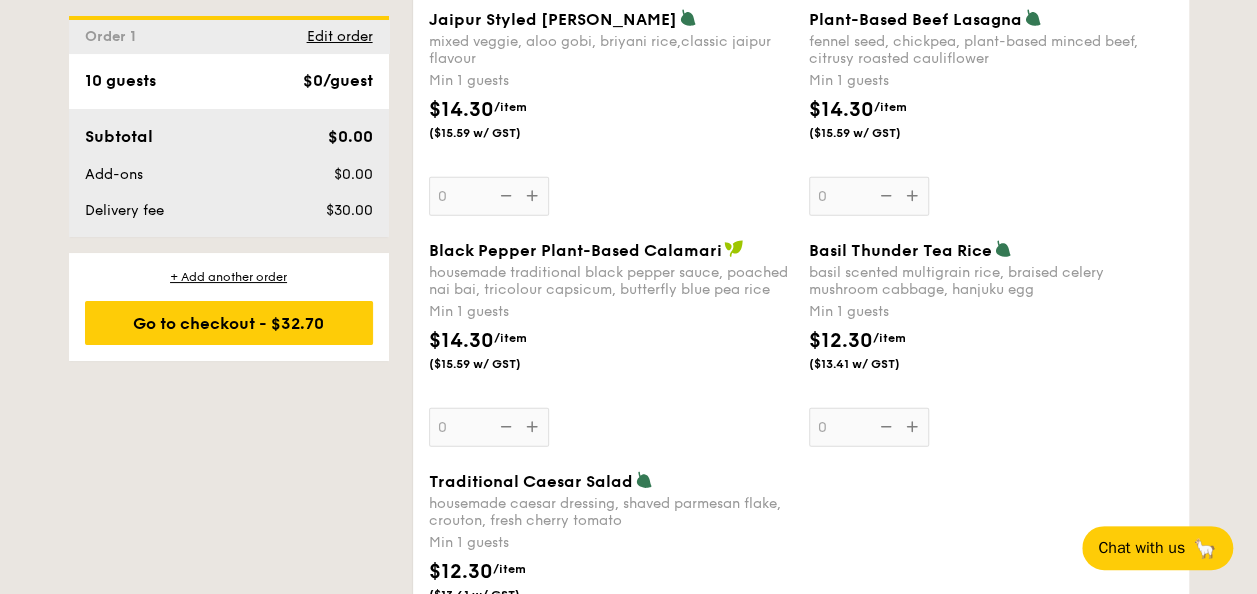 scroll, scrollTop: 2308, scrollLeft: 0, axis: vertical 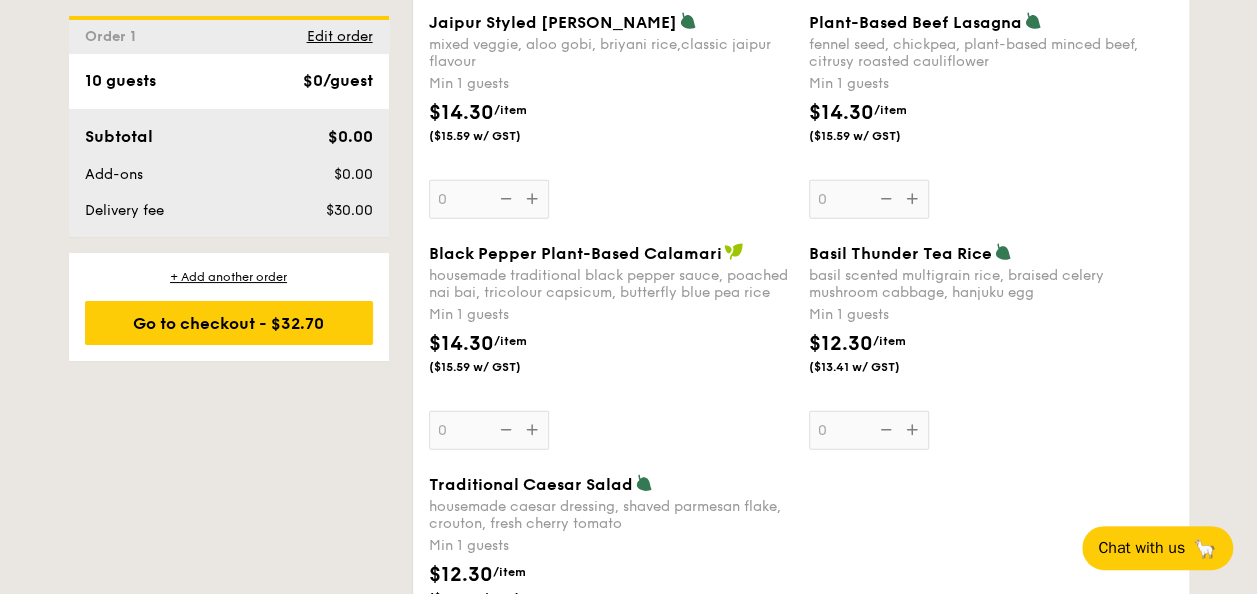 click on "Black Pepper Plant-Based Calamari  housemade traditional black pepper sauce, poached nai bai, tricolour capsicum, butterfly blue pea rice
Min 1 guests
$14.30
/item
($15.59 w/ GST)
0" at bounding box center (611, 346) 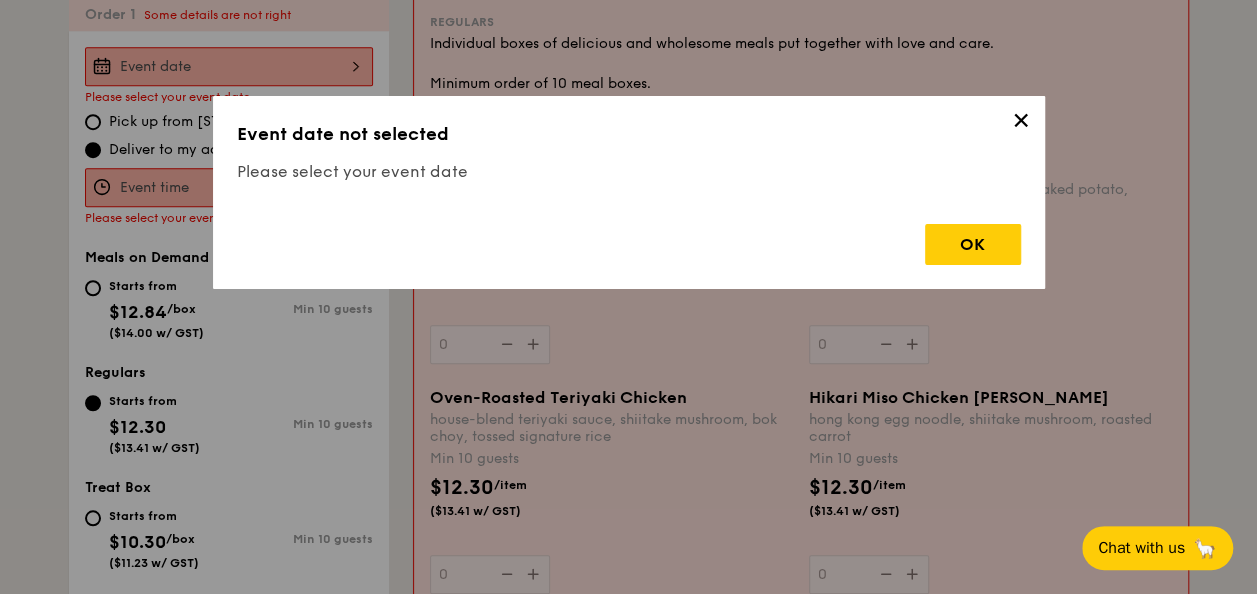 scroll, scrollTop: 534, scrollLeft: 0, axis: vertical 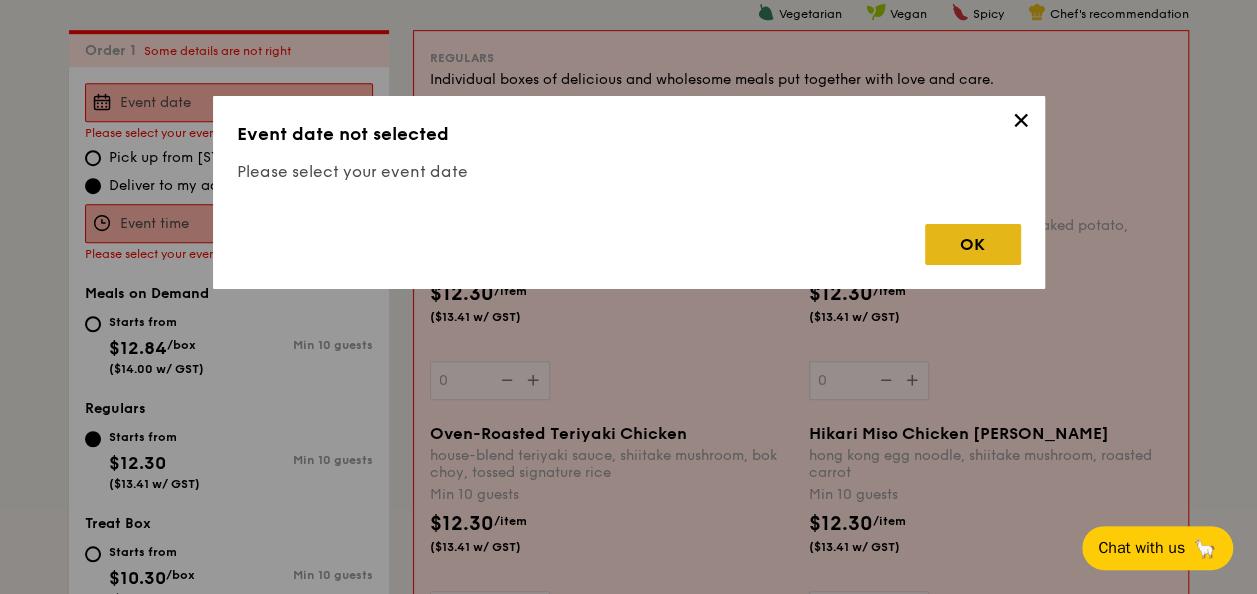 click on "OK" at bounding box center (973, 244) 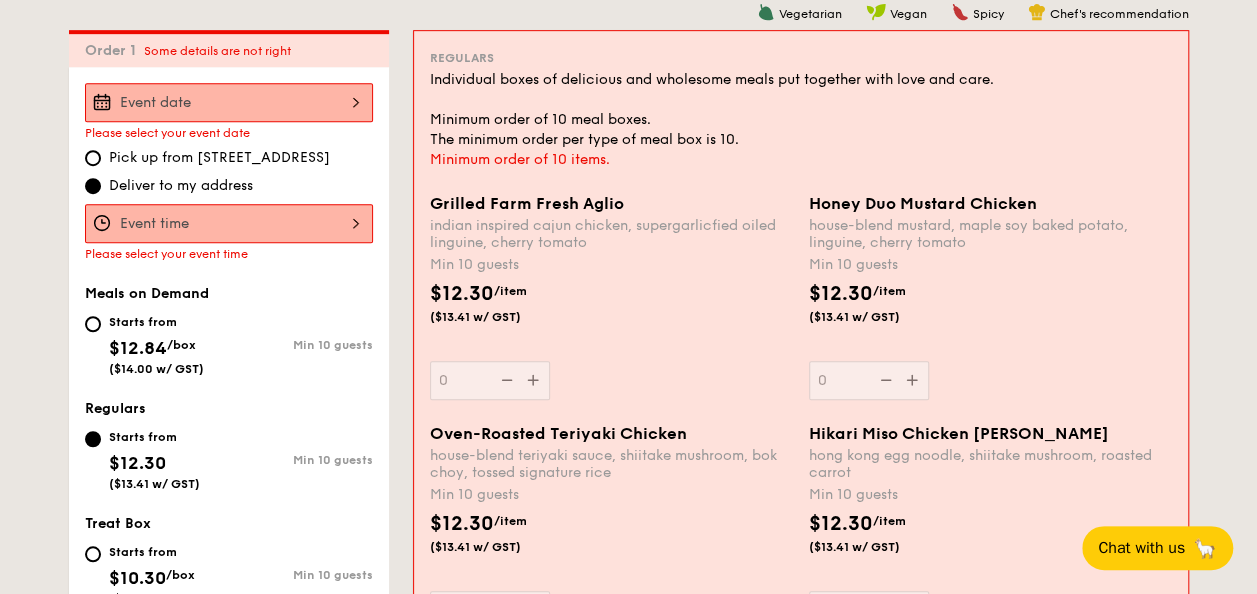click at bounding box center (229, 102) 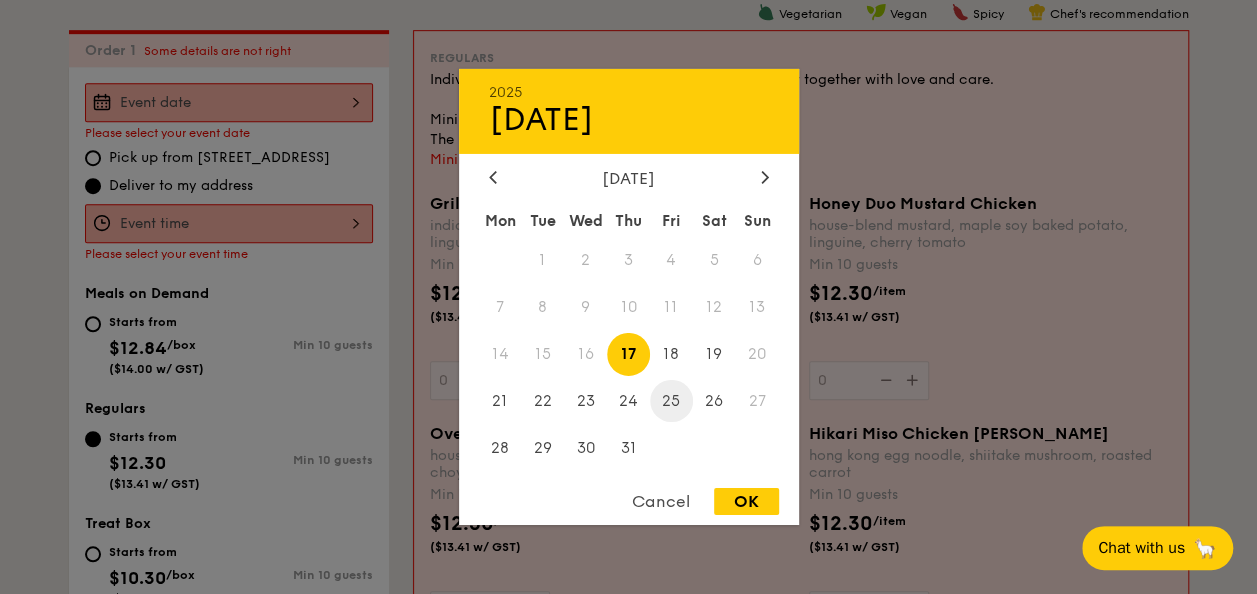 click on "25" at bounding box center (671, 400) 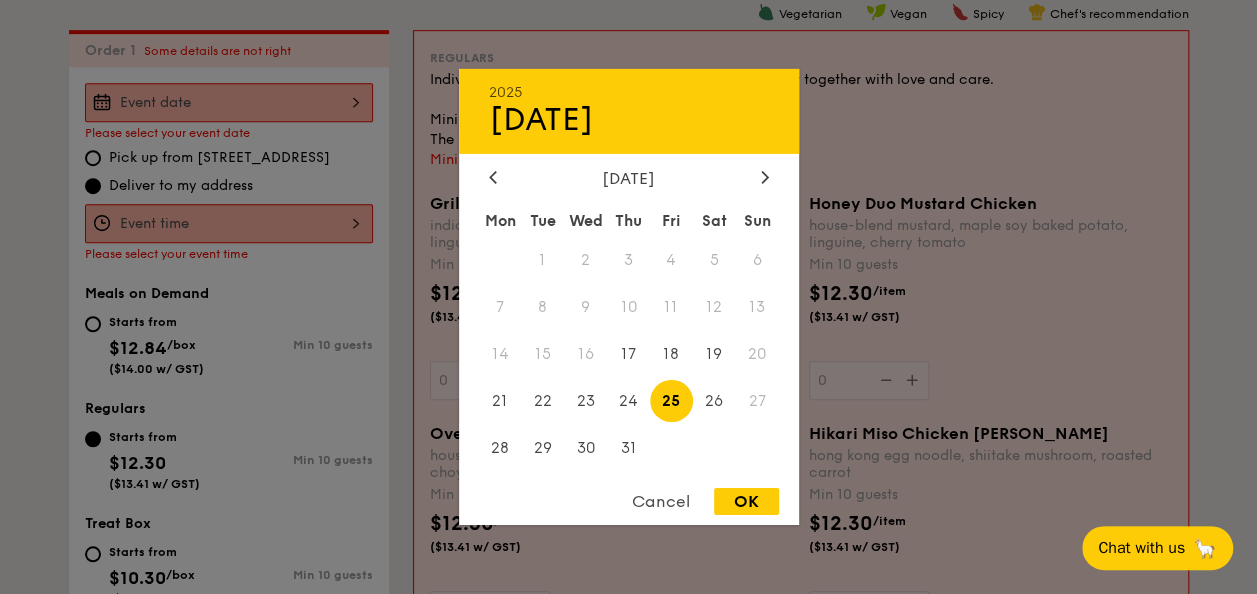 click on "OK" at bounding box center (746, 501) 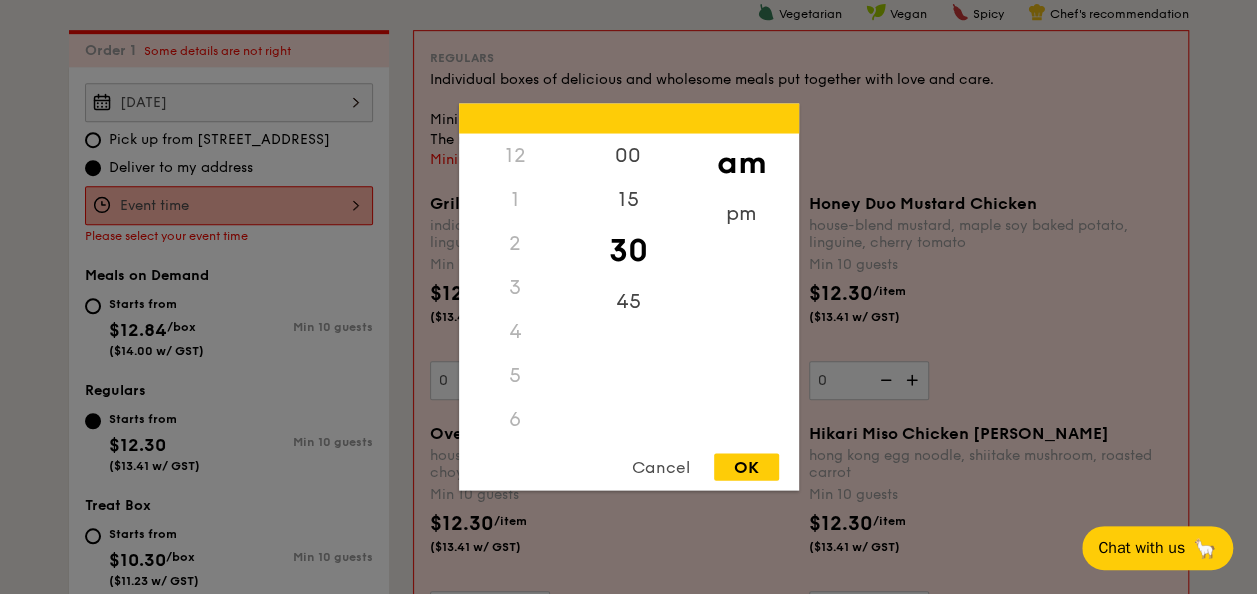 click on "12 1 2 3 4 5 6 7 8 9 10 11   00 15 30 45   am   pm   Cancel   OK" at bounding box center [229, 205] 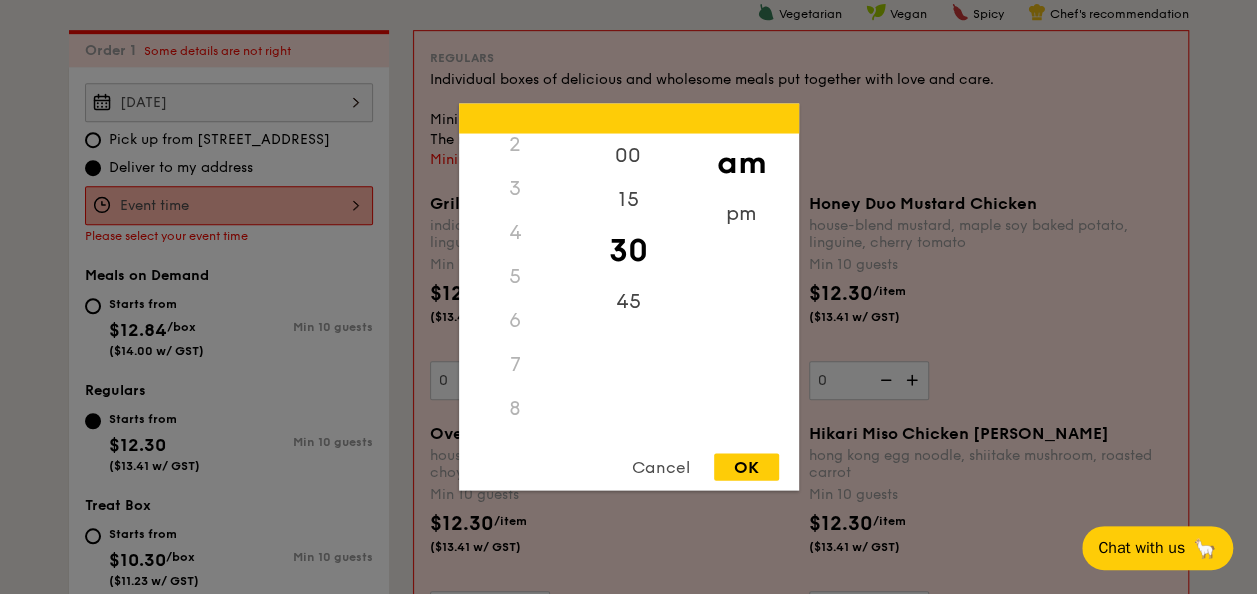 scroll, scrollTop: 0, scrollLeft: 0, axis: both 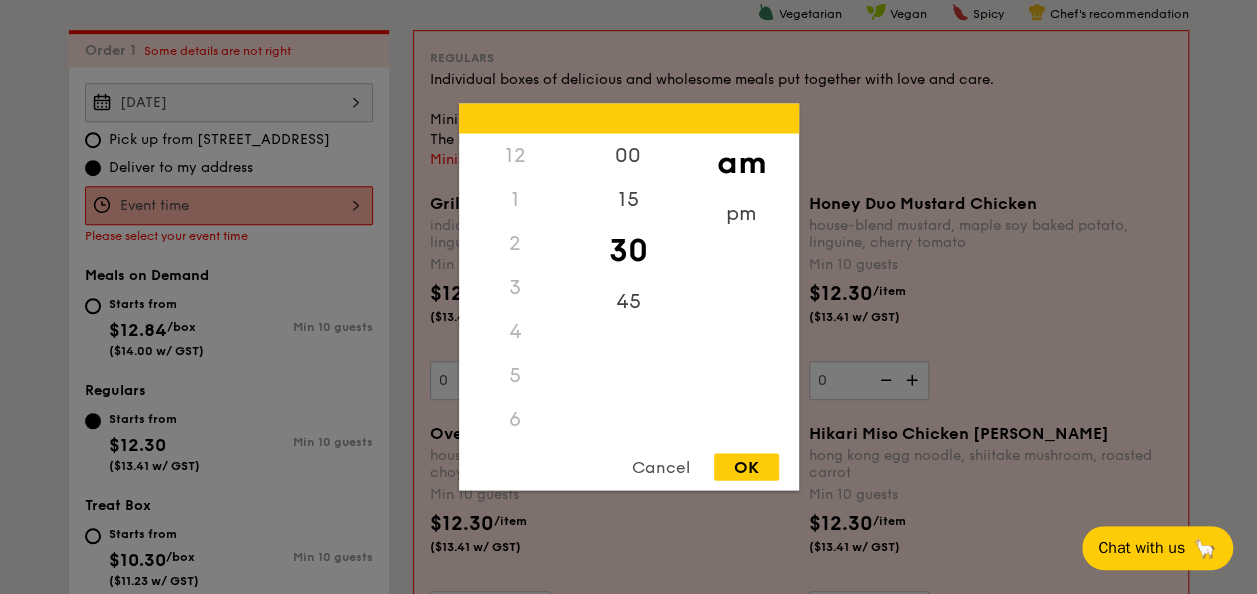 click on "12" at bounding box center (515, 156) 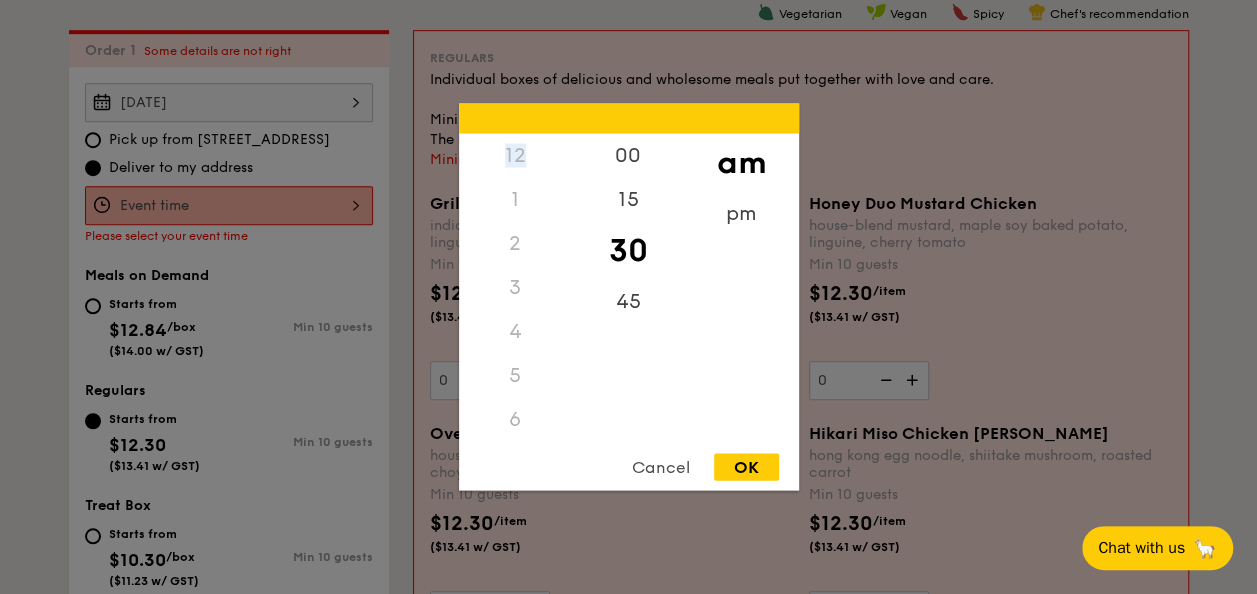 click on "12" at bounding box center [515, 156] 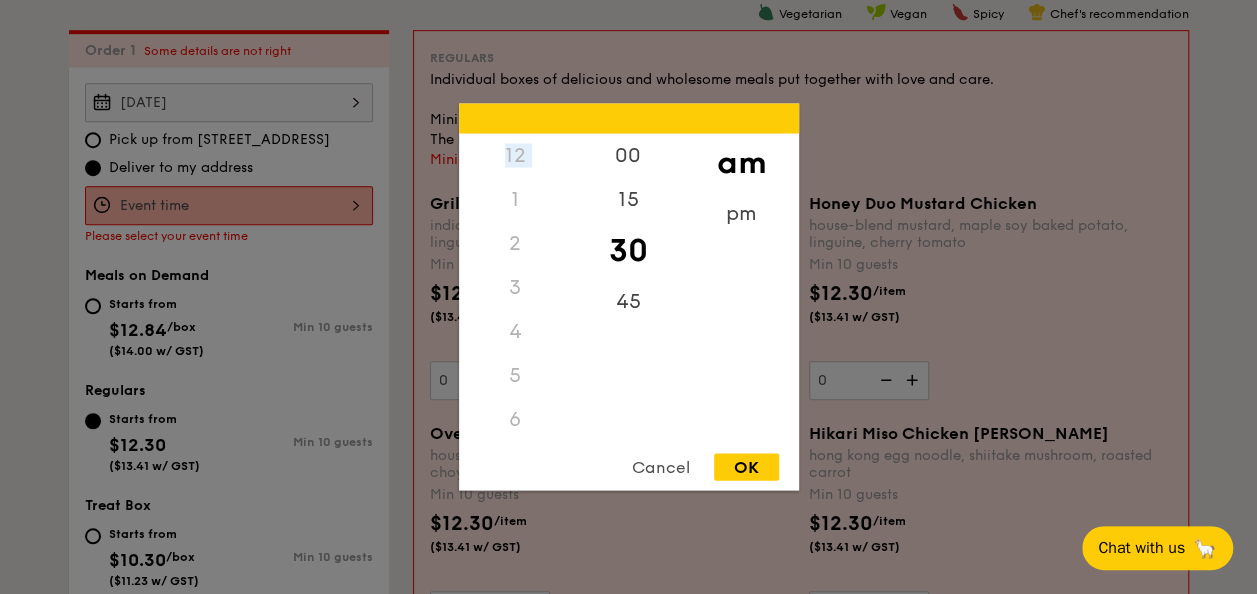 click on "12" at bounding box center [515, 156] 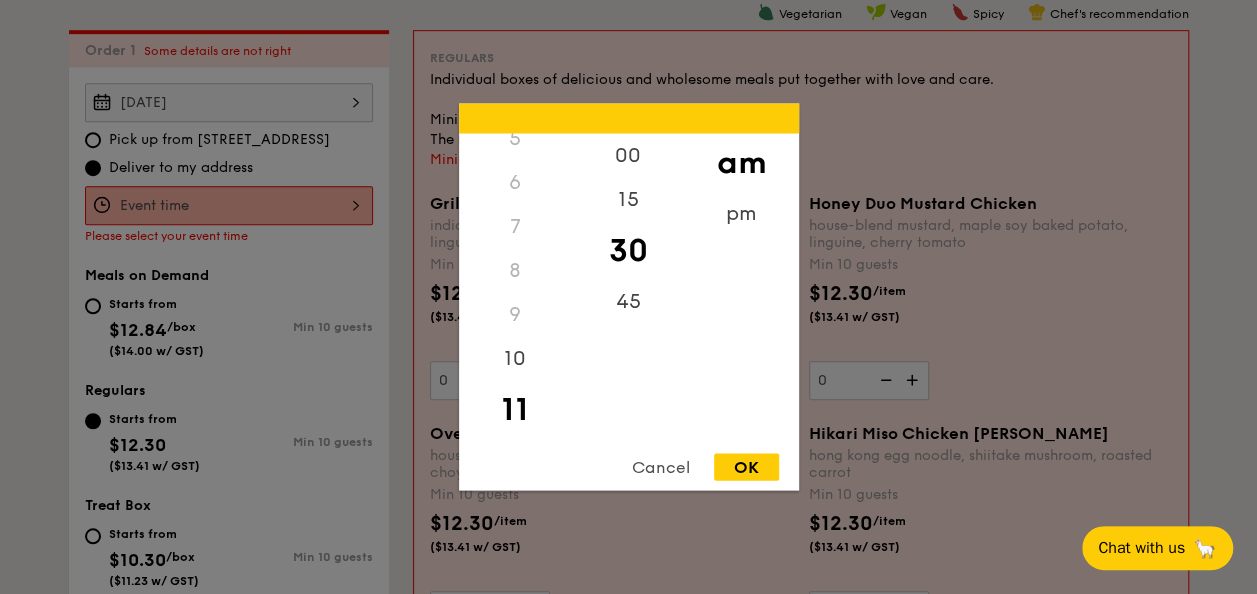 scroll, scrollTop: 236, scrollLeft: 0, axis: vertical 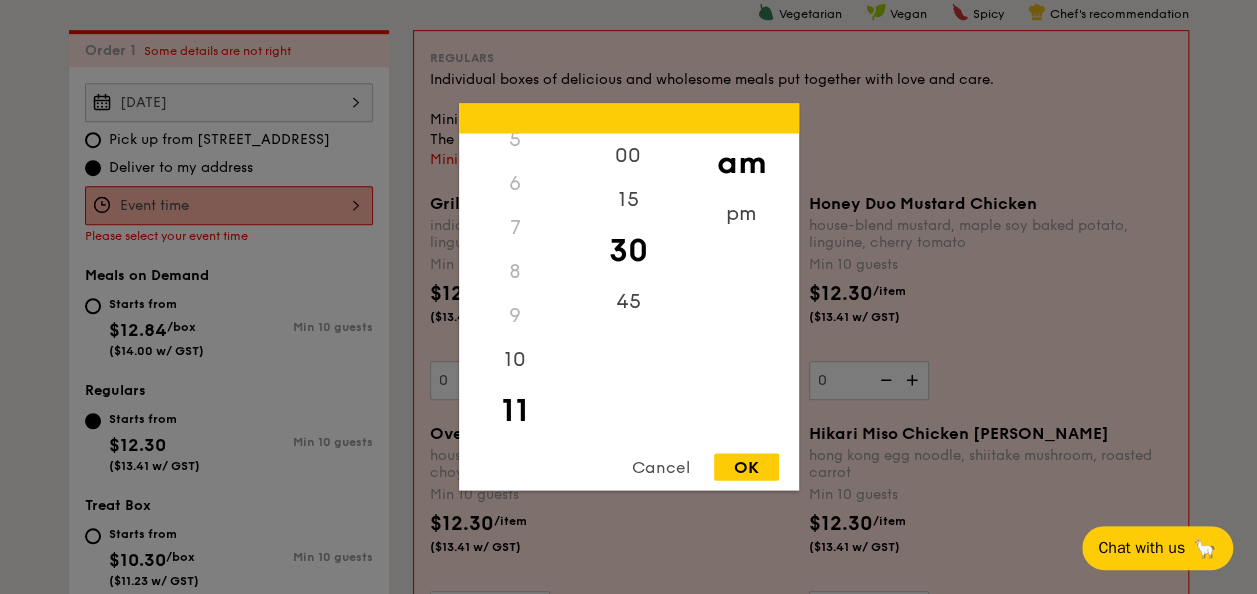 click on "11" at bounding box center [515, 411] 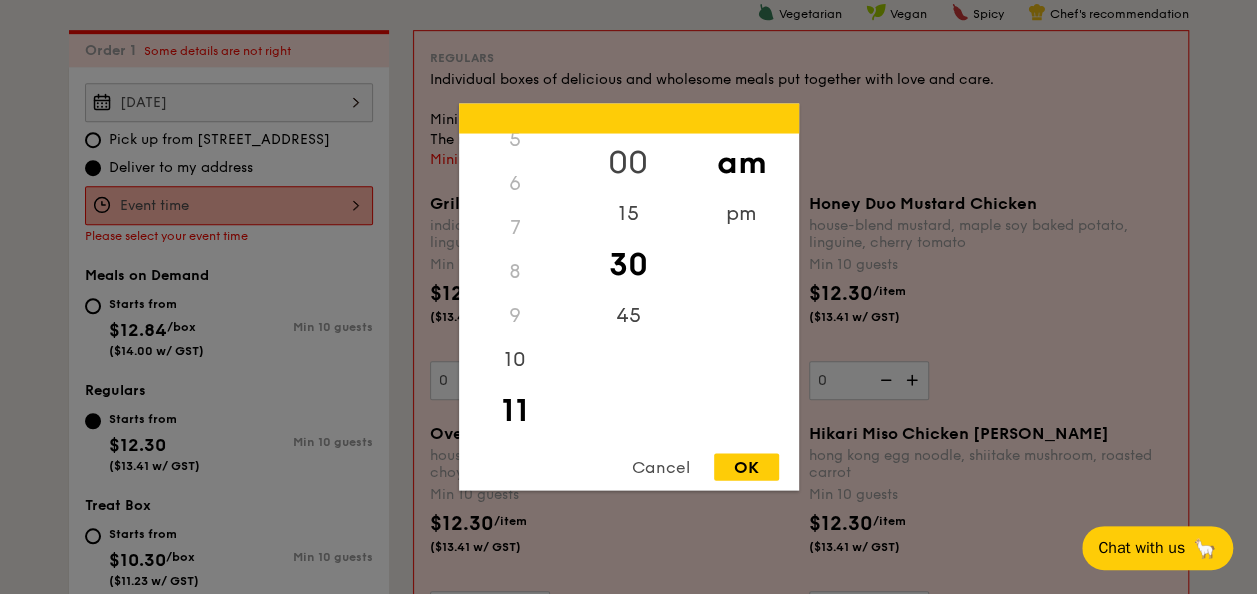 click on "00" at bounding box center [628, 163] 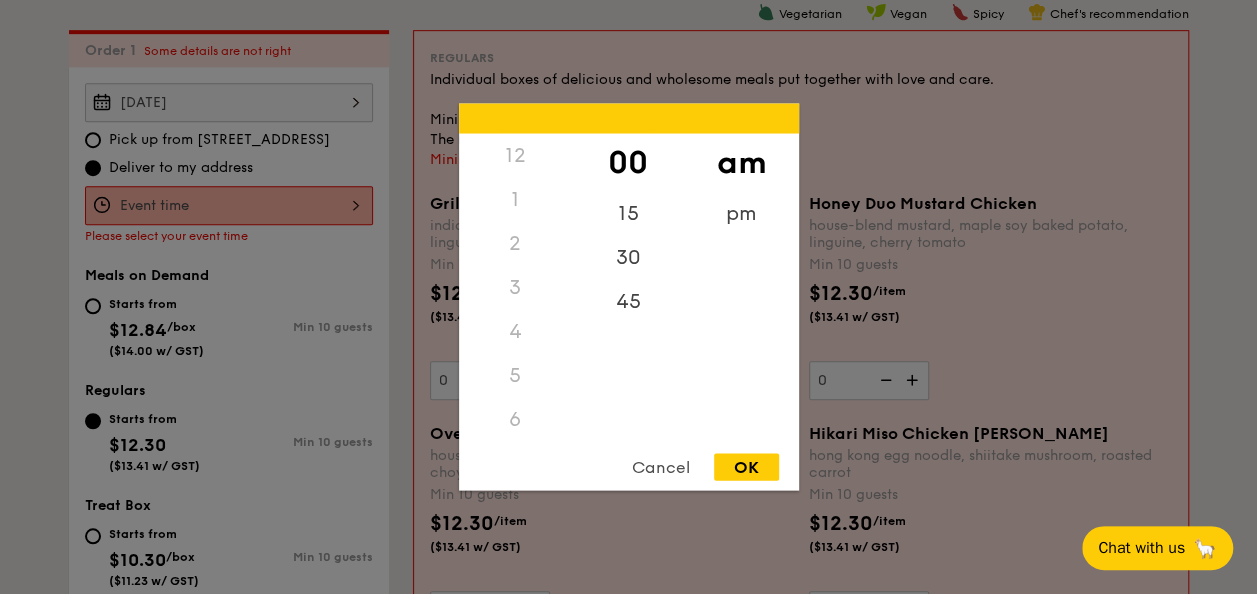 scroll, scrollTop: 0, scrollLeft: 0, axis: both 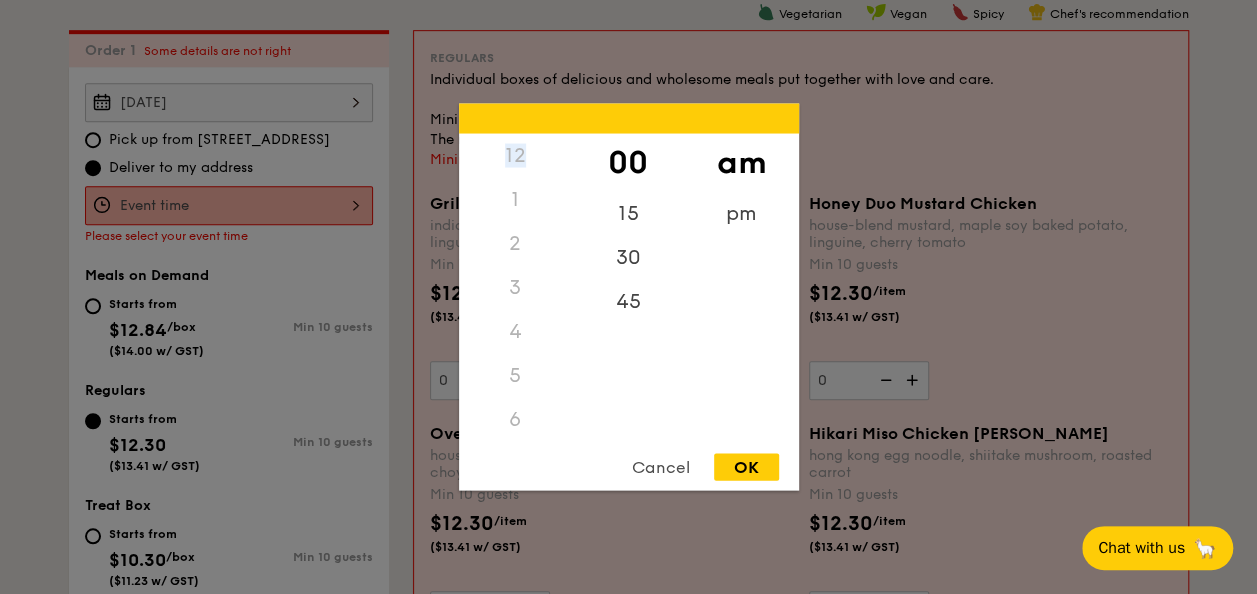 click on "12" at bounding box center (515, 156) 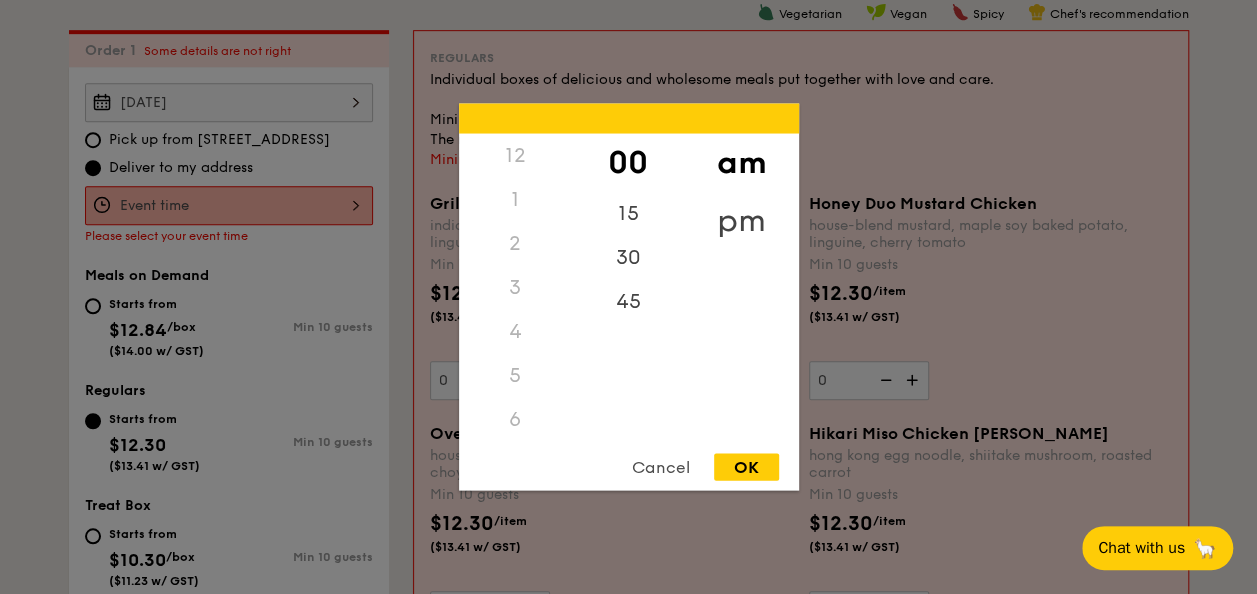 click on "pm" at bounding box center (741, 221) 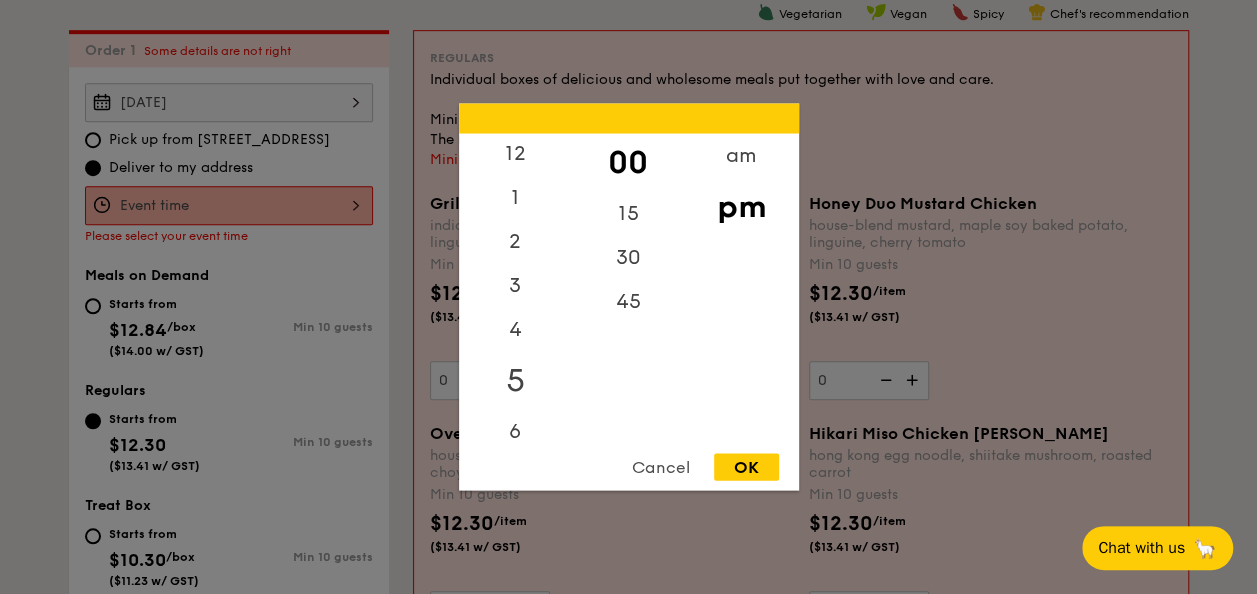 scroll, scrollTop: 0, scrollLeft: 0, axis: both 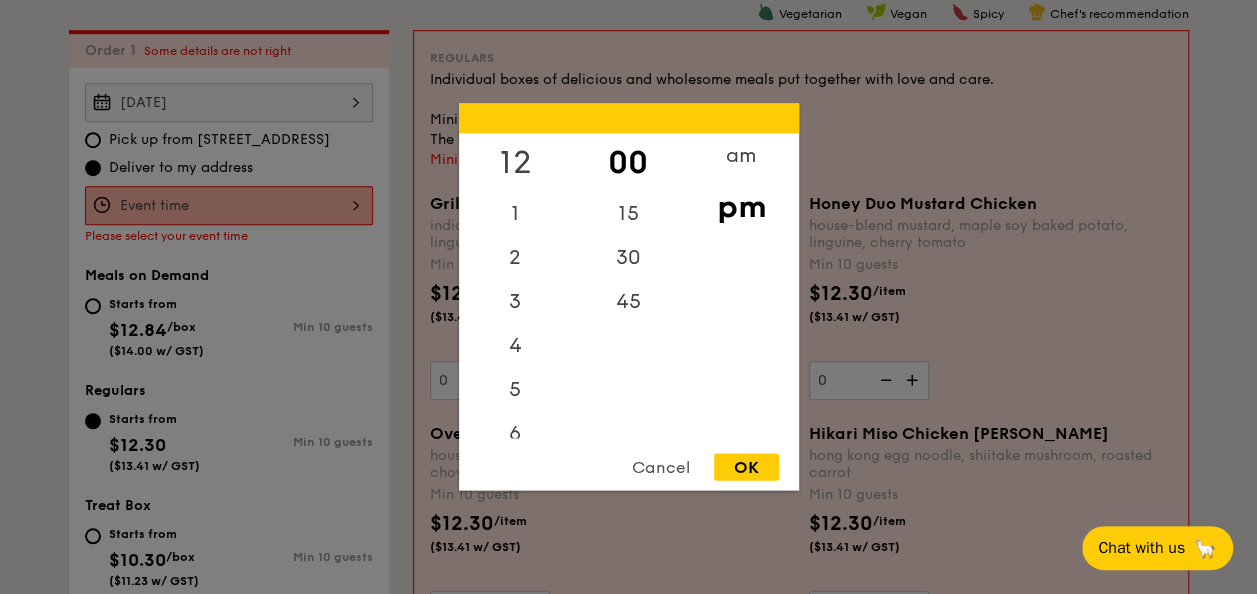 click on "12" at bounding box center [515, 163] 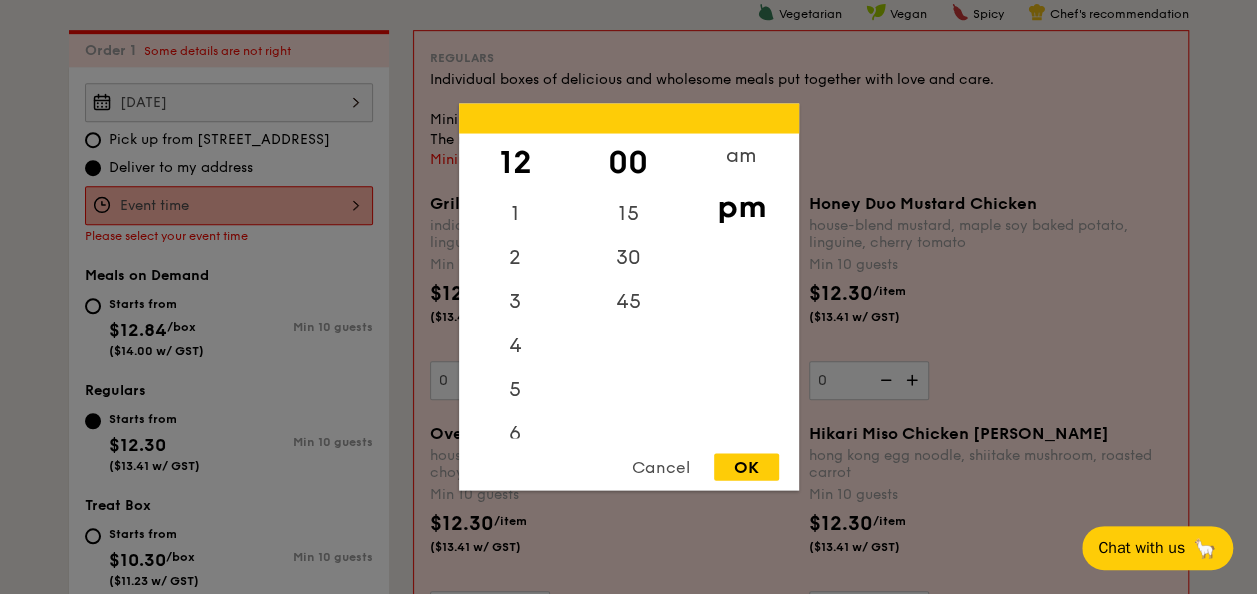 click on "OK" at bounding box center (746, 467) 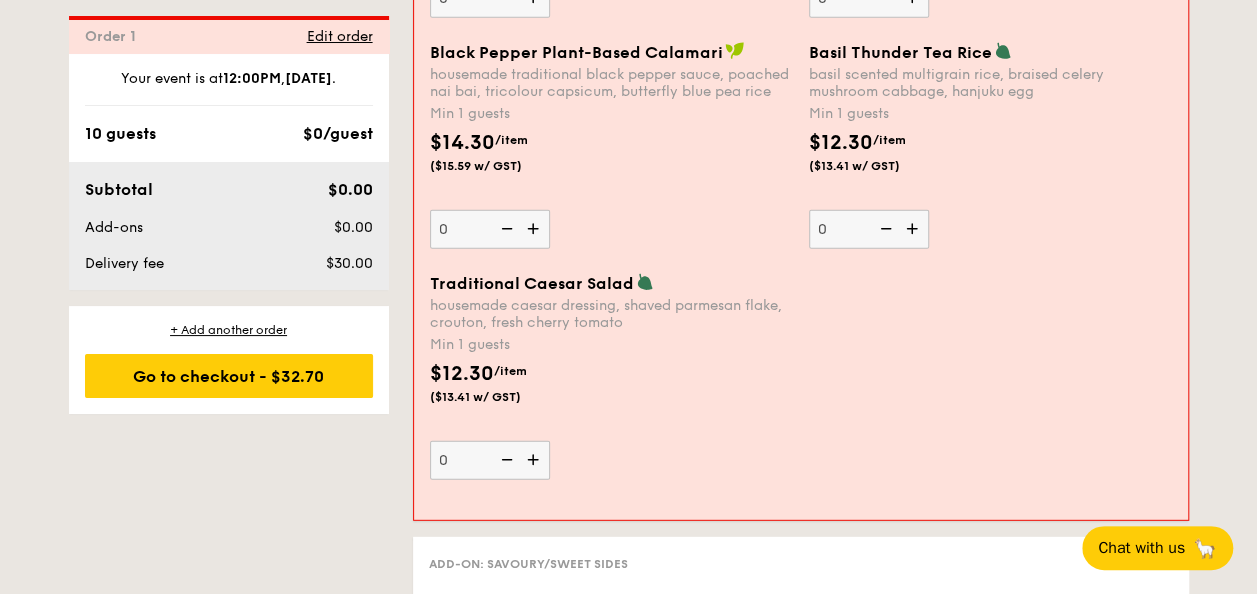 scroll, scrollTop: 2334, scrollLeft: 0, axis: vertical 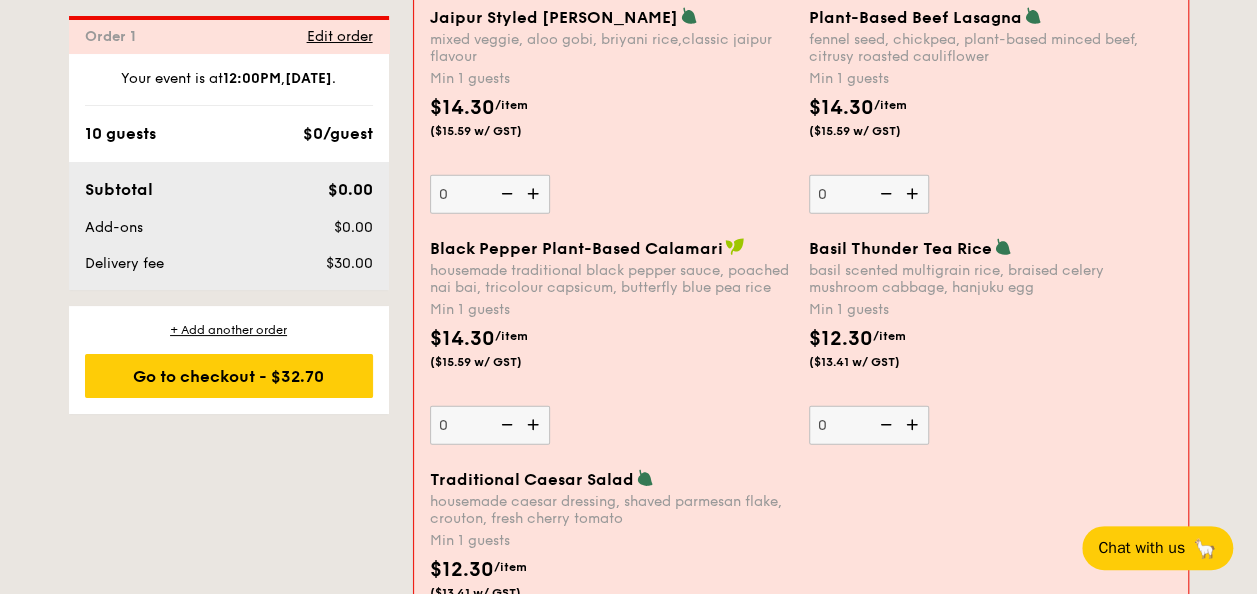 click at bounding box center [535, 425] 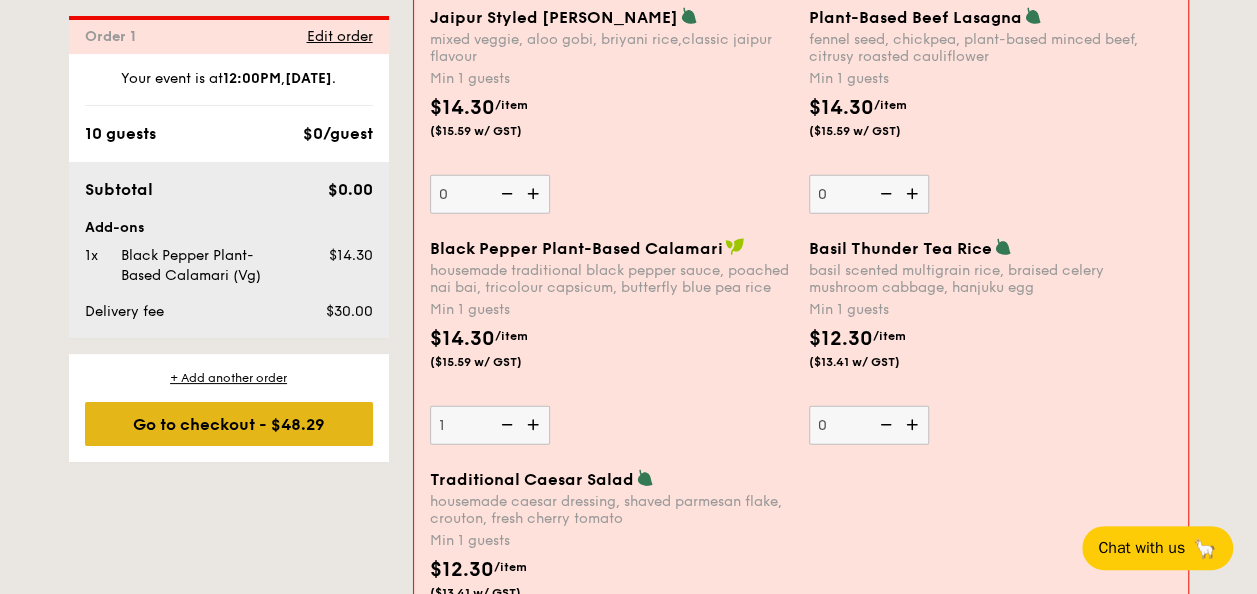 click on "Go to checkout
- $48.29" at bounding box center [229, 424] 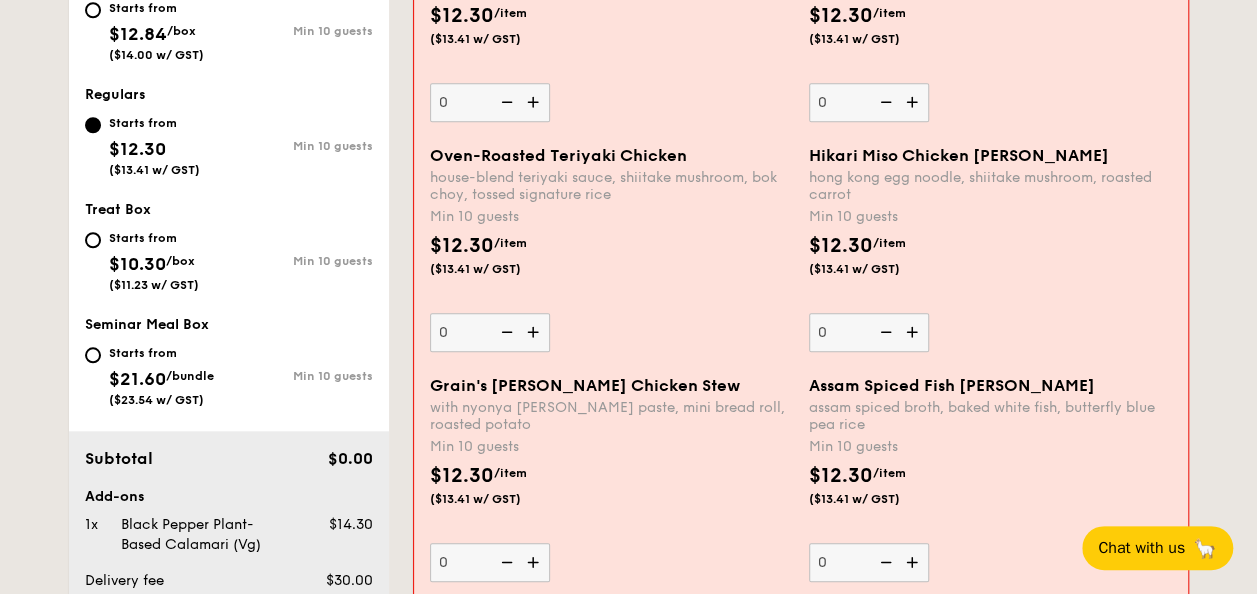 scroll, scrollTop: 834, scrollLeft: 0, axis: vertical 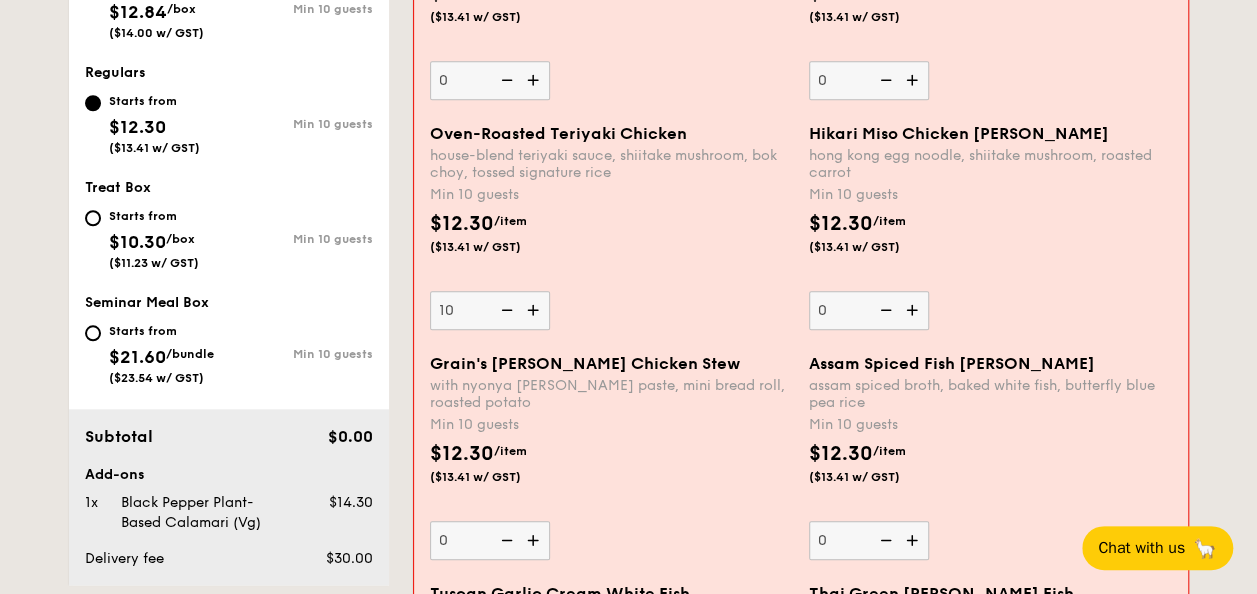 click on "Oven-Roasted Teriyaki Chicken house-blend teriyaki sauce, shiitake mushroom, bok choy, tossed signature rice
Min 10 guests
$12.30
/item
($13.41 w/ GST)
10 Hikari Miso Chicken Chow [PERSON_NAME] kong egg noodle, shiitake mushroom, roasted carrot
Min 10 guests
$12.30
/item
($13.41 w/ GST)
0" at bounding box center (801, 239) 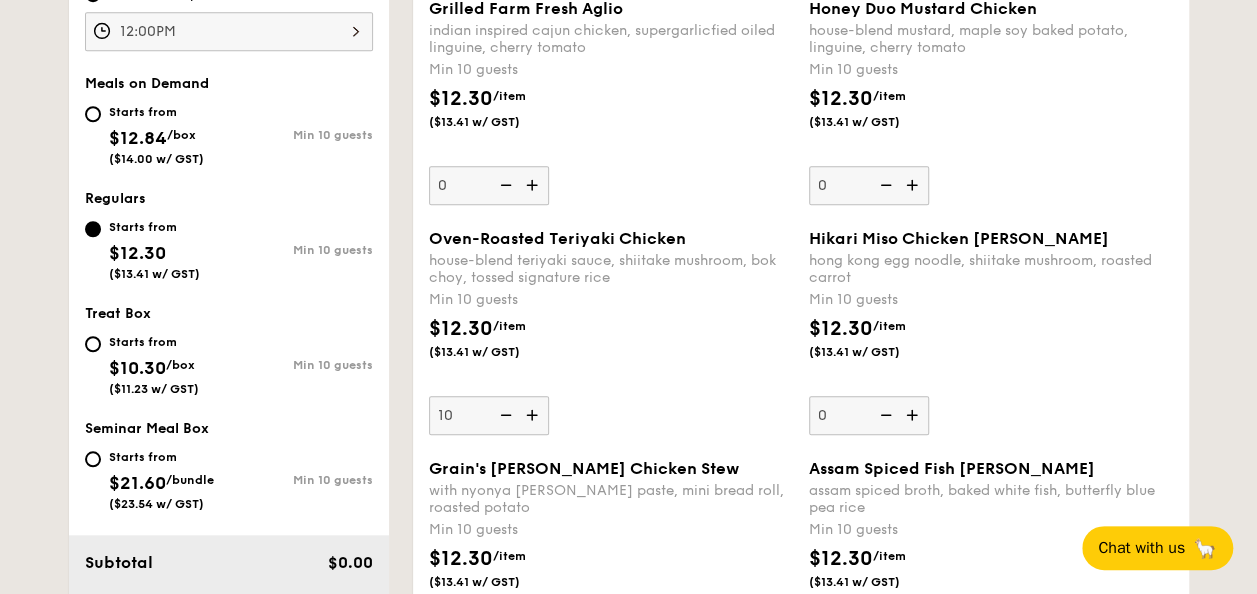 scroll, scrollTop: 734, scrollLeft: 0, axis: vertical 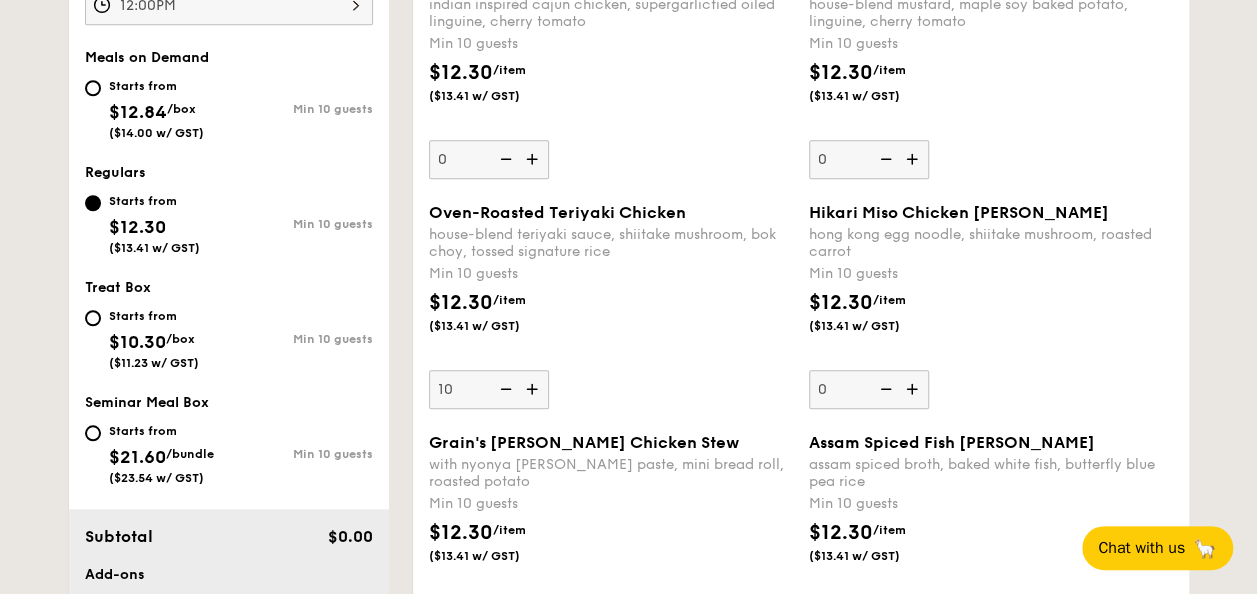 click on "Oven-Roasted Teriyaki Chicken house-blend teriyaki sauce, shiitake mushroom, bok choy, tossed signature rice
Min 10 guests
$12.30
/item
($13.41 w/ GST)
10" at bounding box center [611, 306] 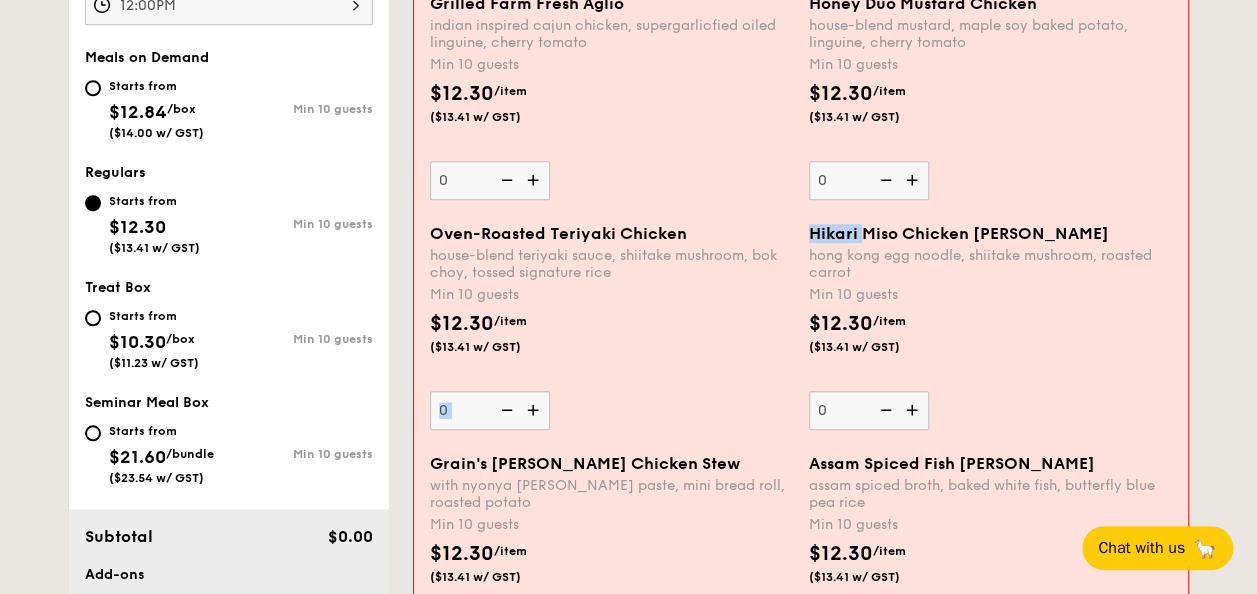 click on "Oven-Roasted Teriyaki Chicken house-blend teriyaki sauce, shiitake mushroom, bok choy, tossed signature rice
Min 10 guests
$12.30
/item
($13.41 w/ GST)
0" at bounding box center [611, 327] 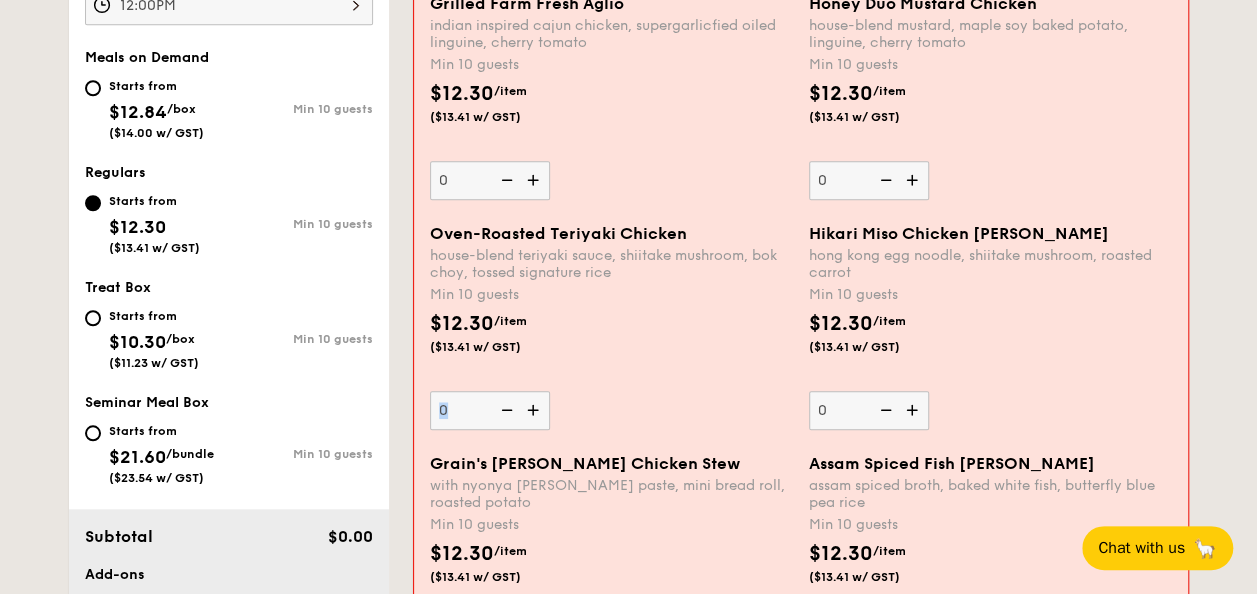click on "Oven-Roasted Teriyaki Chicken house-blend teriyaki sauce, shiitake mushroom, bok choy, tossed signature rice
Min 10 guests
$12.30
/item
($13.41 w/ GST)
0" at bounding box center [611, 327] 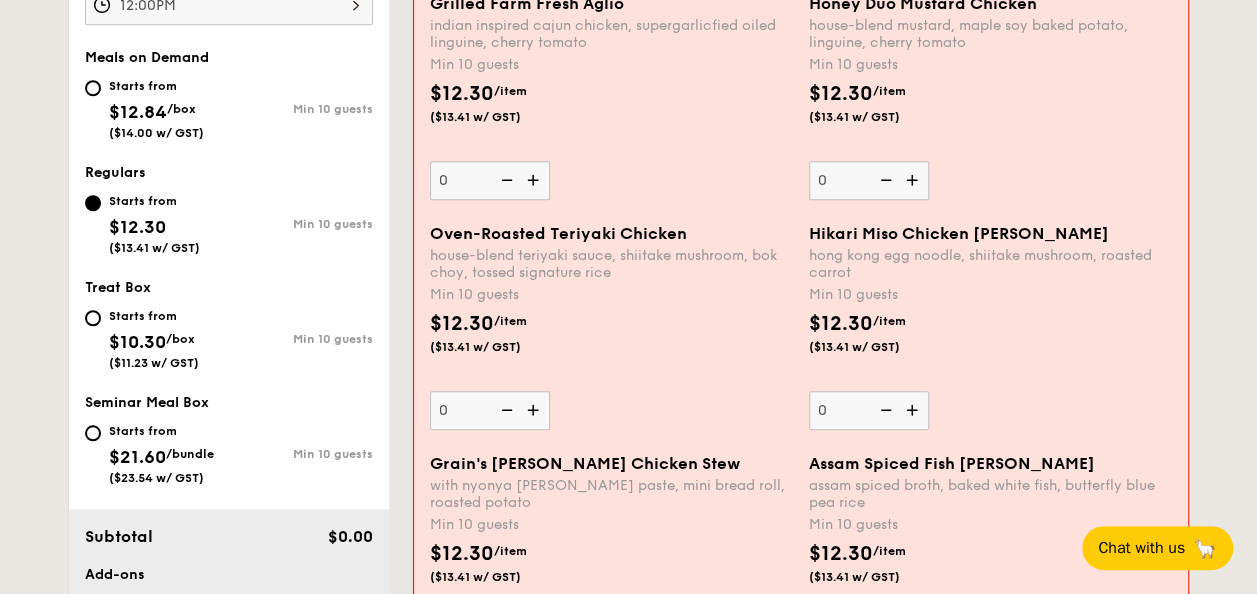 drag, startPoint x: 500, startPoint y: 383, endPoint x: 694, endPoint y: 340, distance: 198.70833 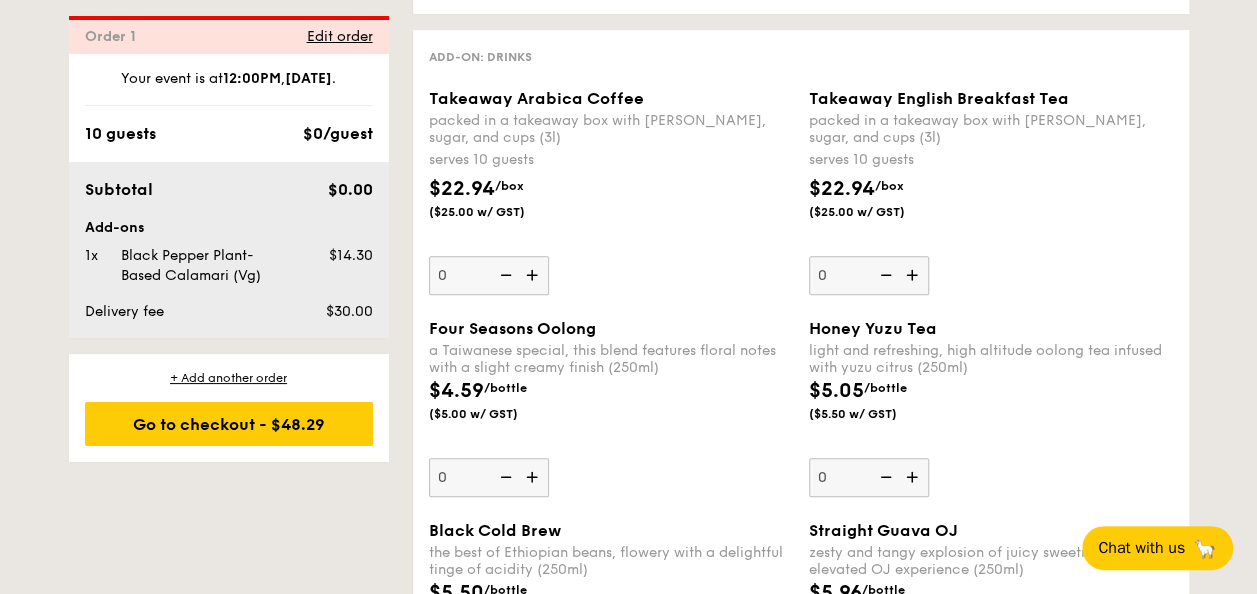scroll, scrollTop: 4134, scrollLeft: 0, axis: vertical 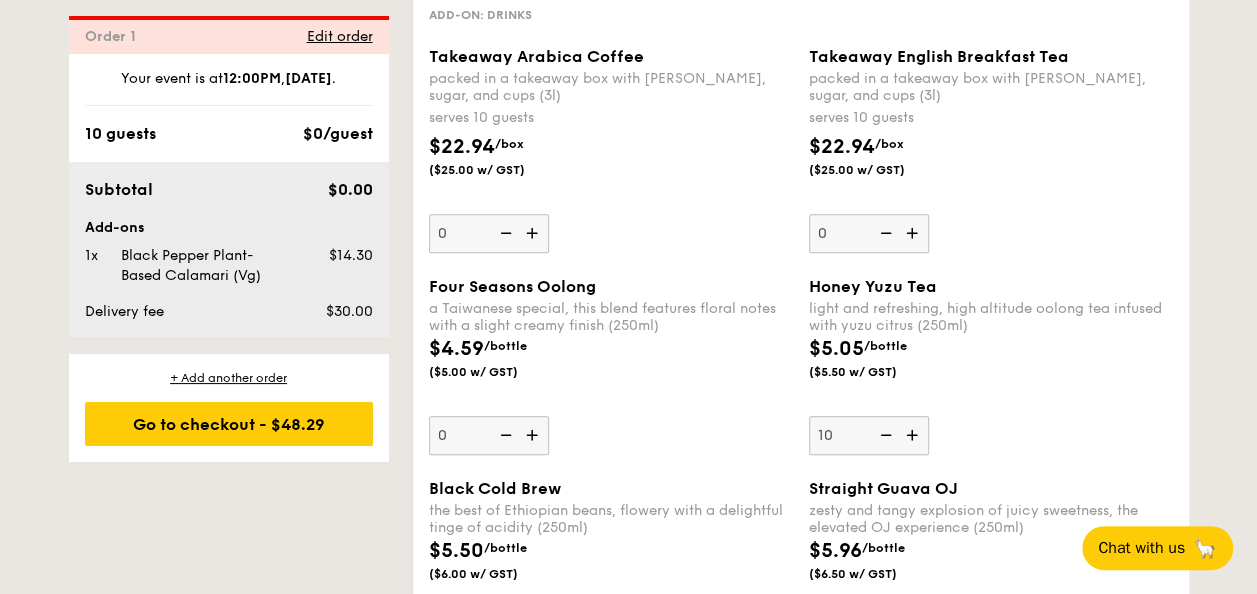 type on "10" 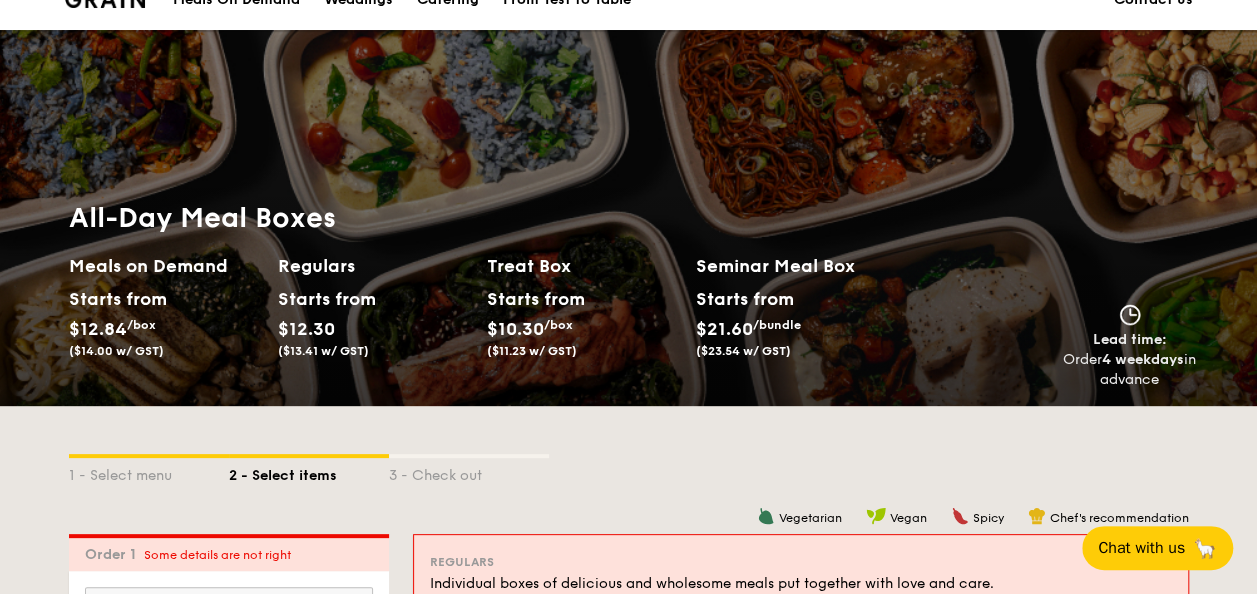 scroll, scrollTop: 0, scrollLeft: 0, axis: both 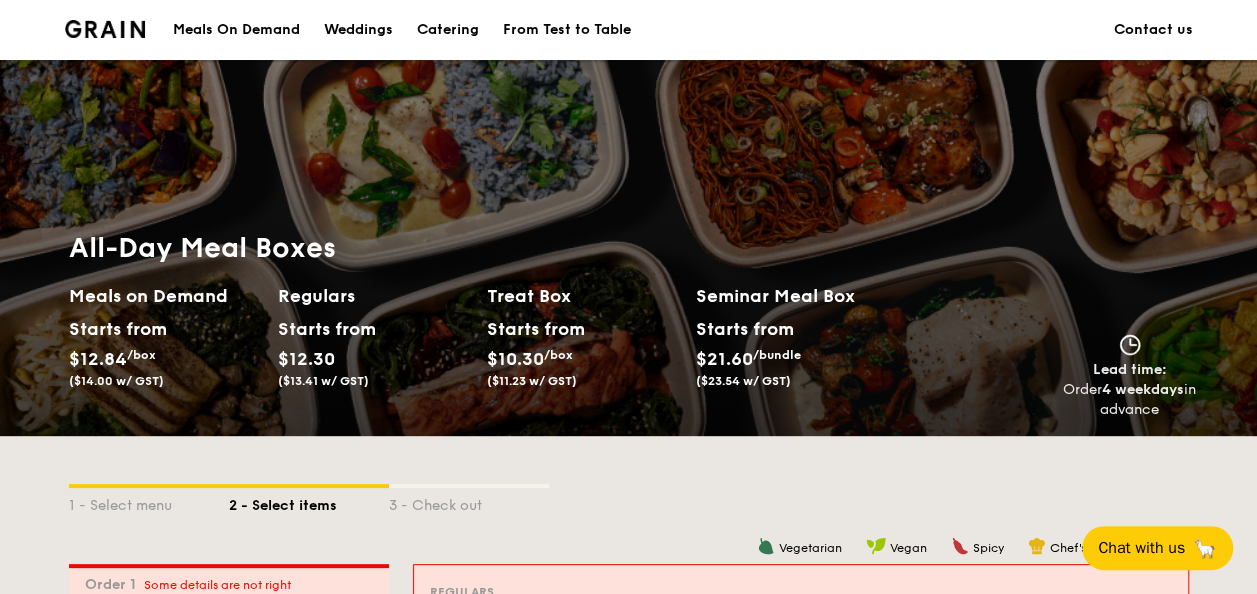 click on "Meals On Demand" at bounding box center (236, 30) 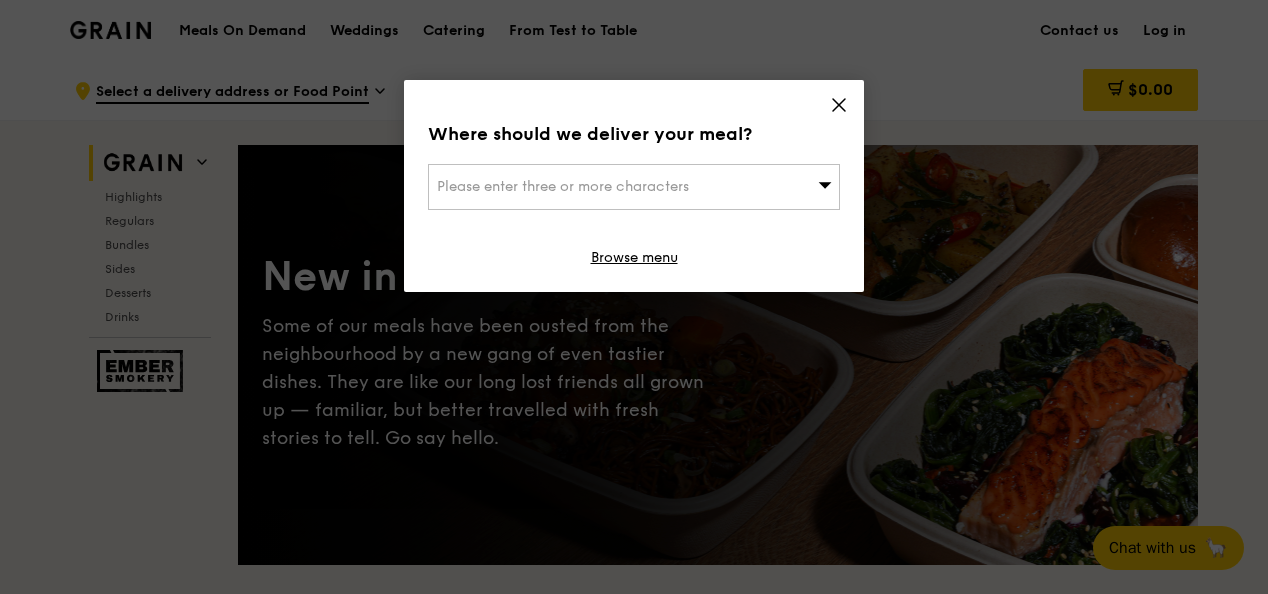scroll, scrollTop: 0, scrollLeft: 0, axis: both 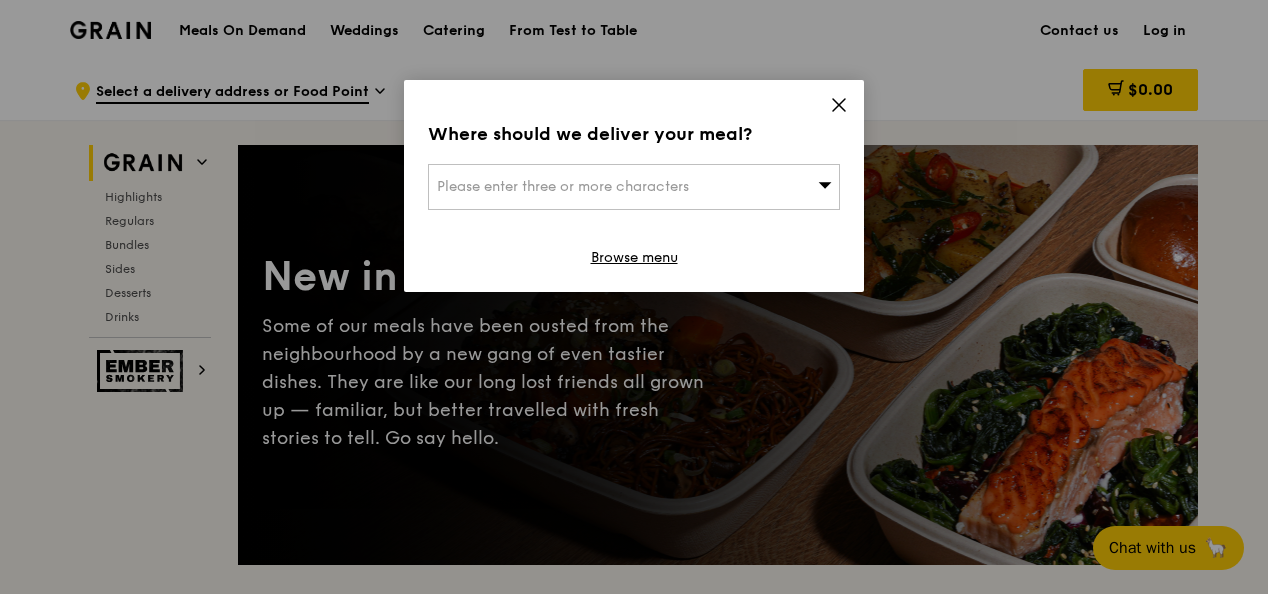 click 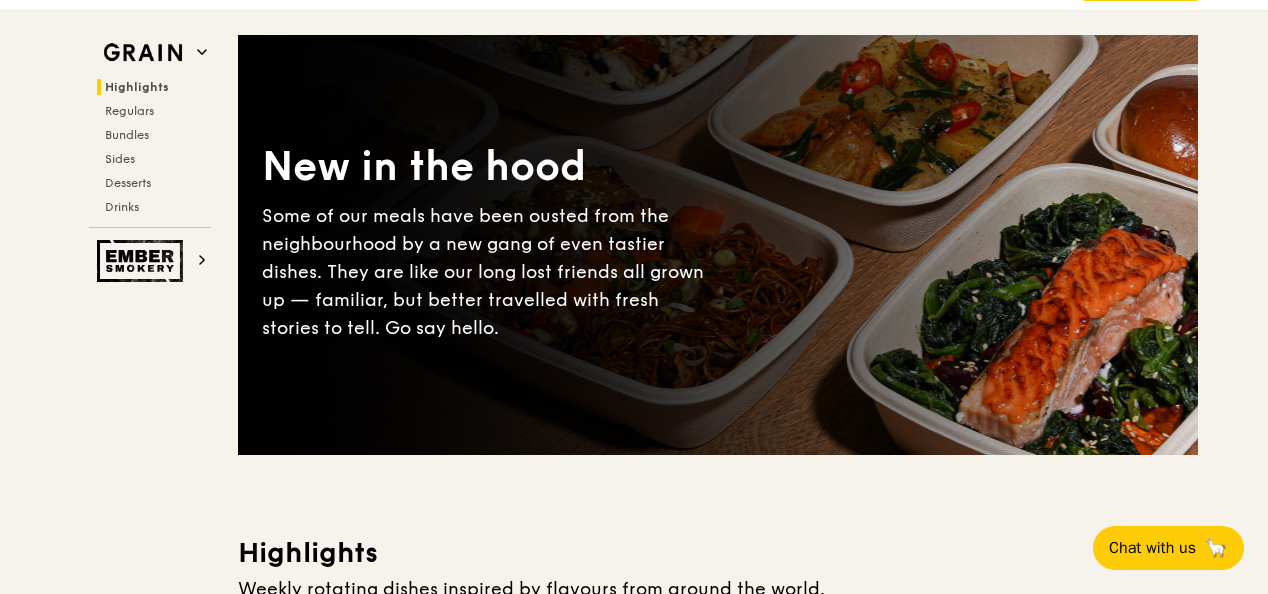 scroll, scrollTop: 0, scrollLeft: 0, axis: both 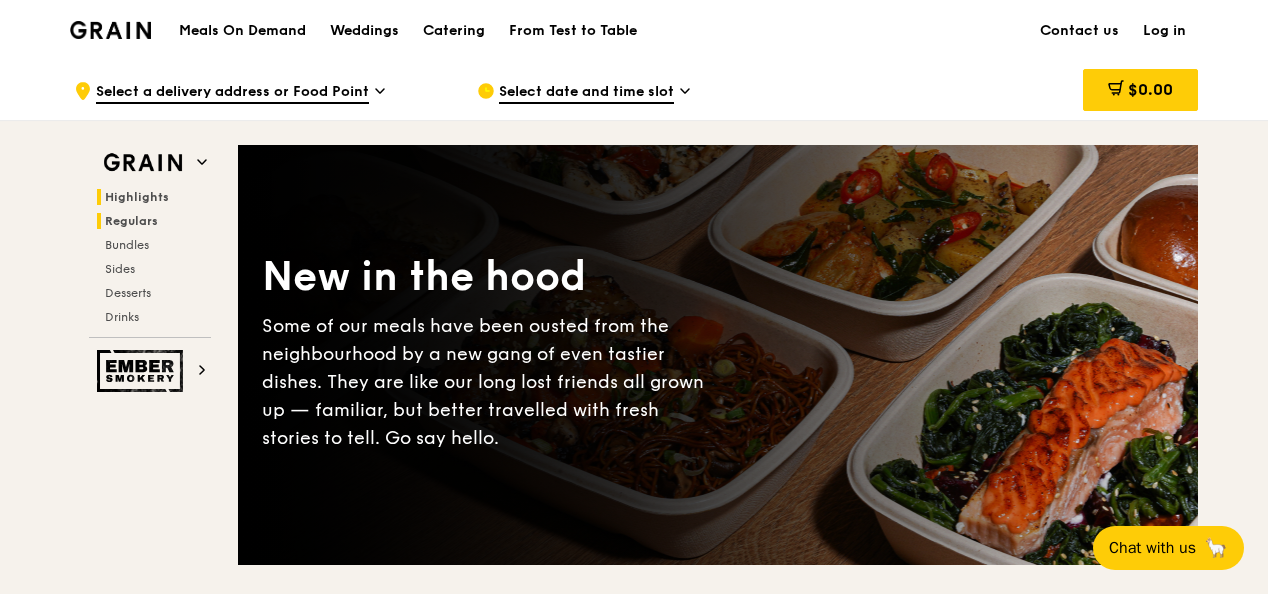 click on "Regulars" at bounding box center [131, 221] 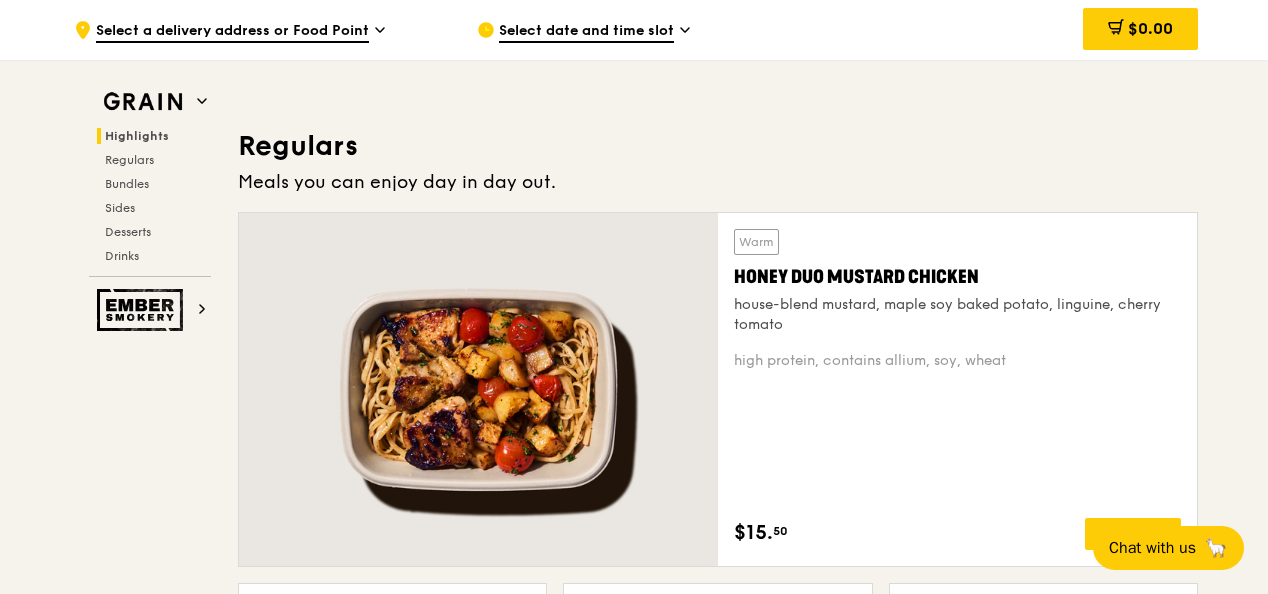 scroll, scrollTop: 1314, scrollLeft: 0, axis: vertical 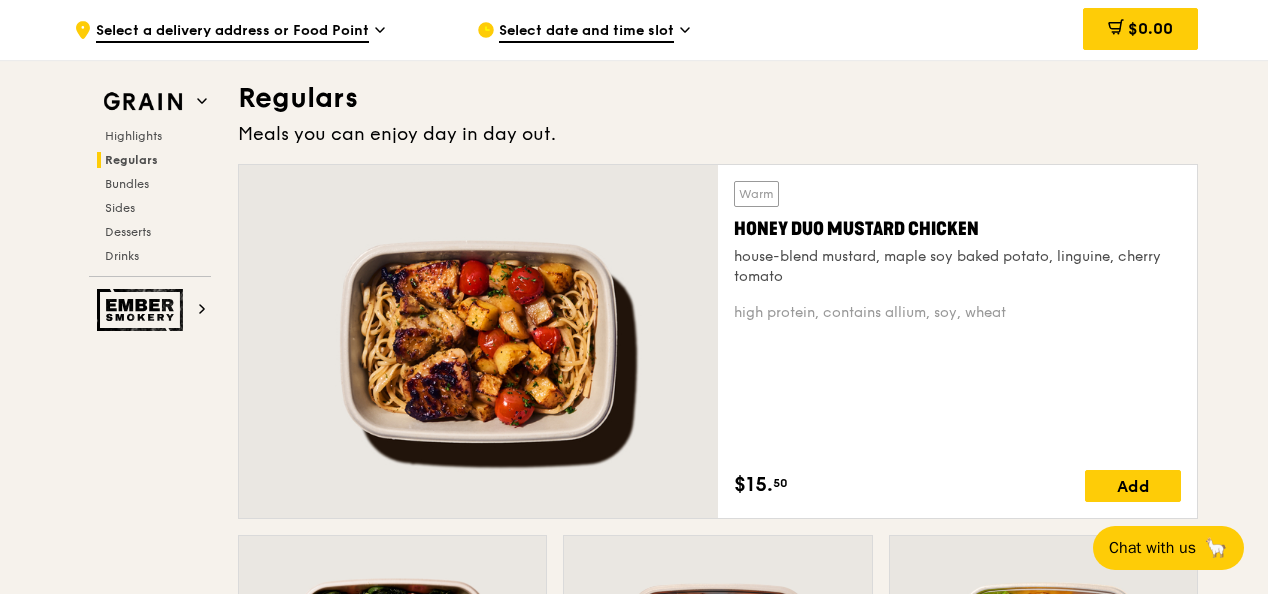 click on "Select a delivery address or Food Point" at bounding box center (232, 32) 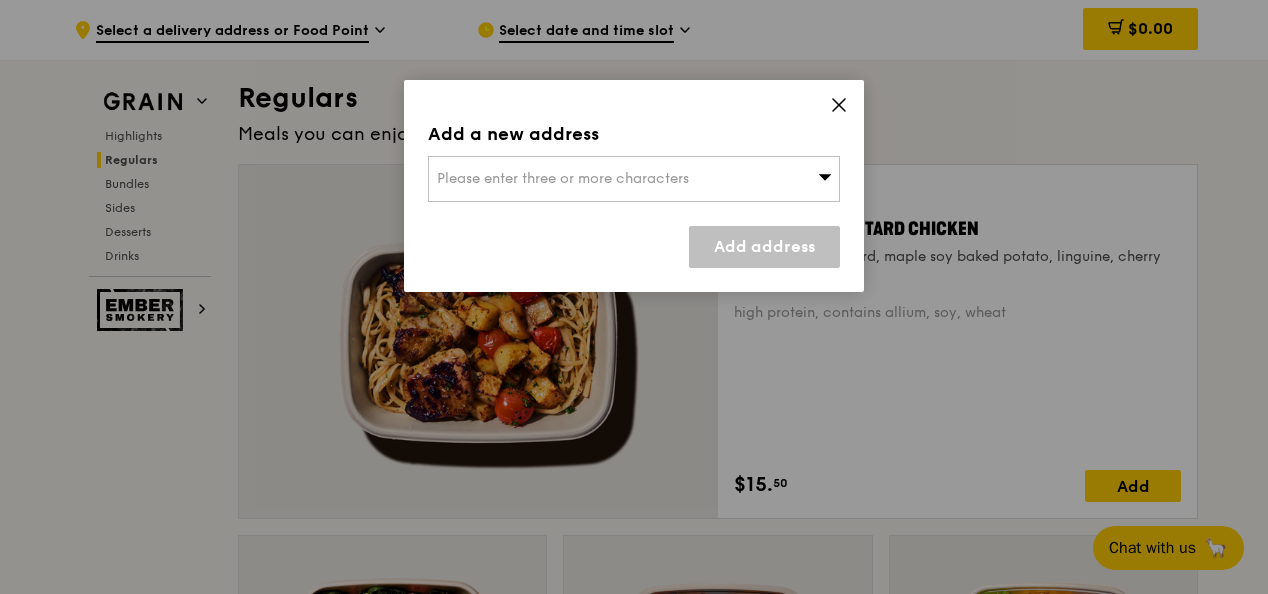 click on "Please enter three or more characters" at bounding box center (563, 178) 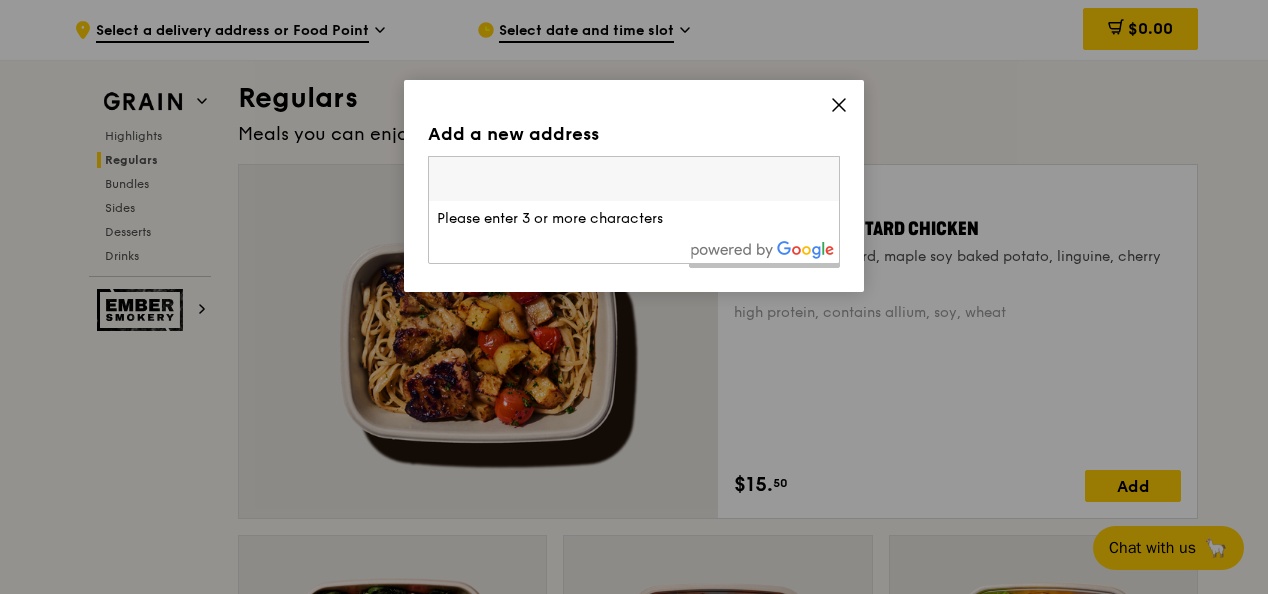 click at bounding box center [634, 179] 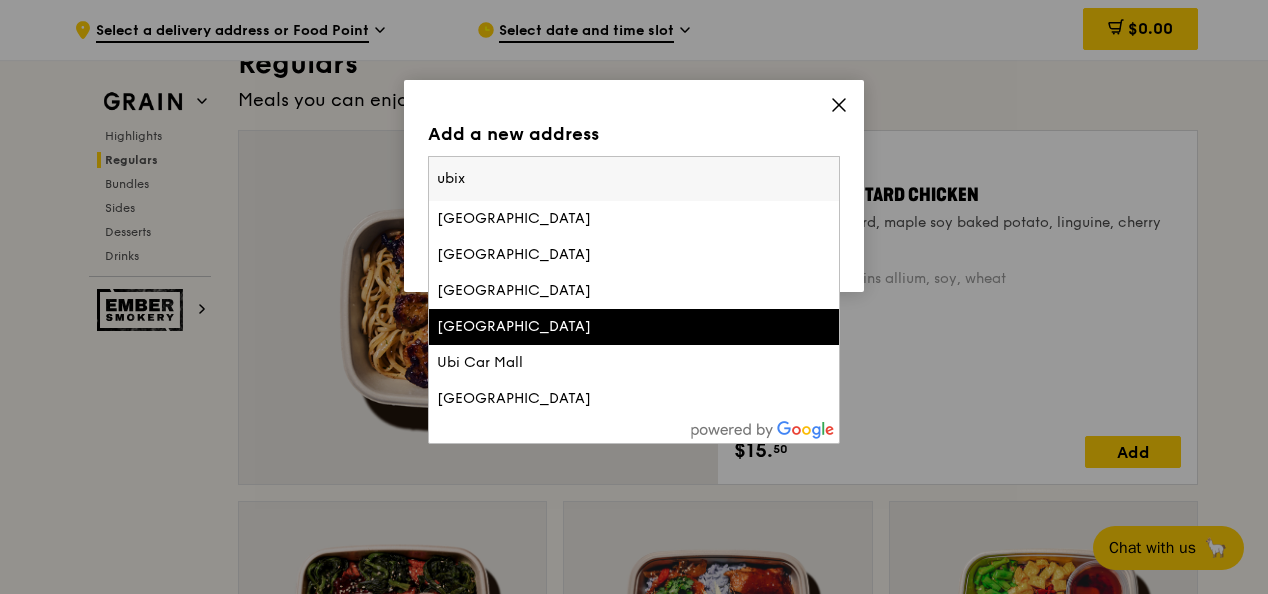 scroll, scrollTop: 1214, scrollLeft: 0, axis: vertical 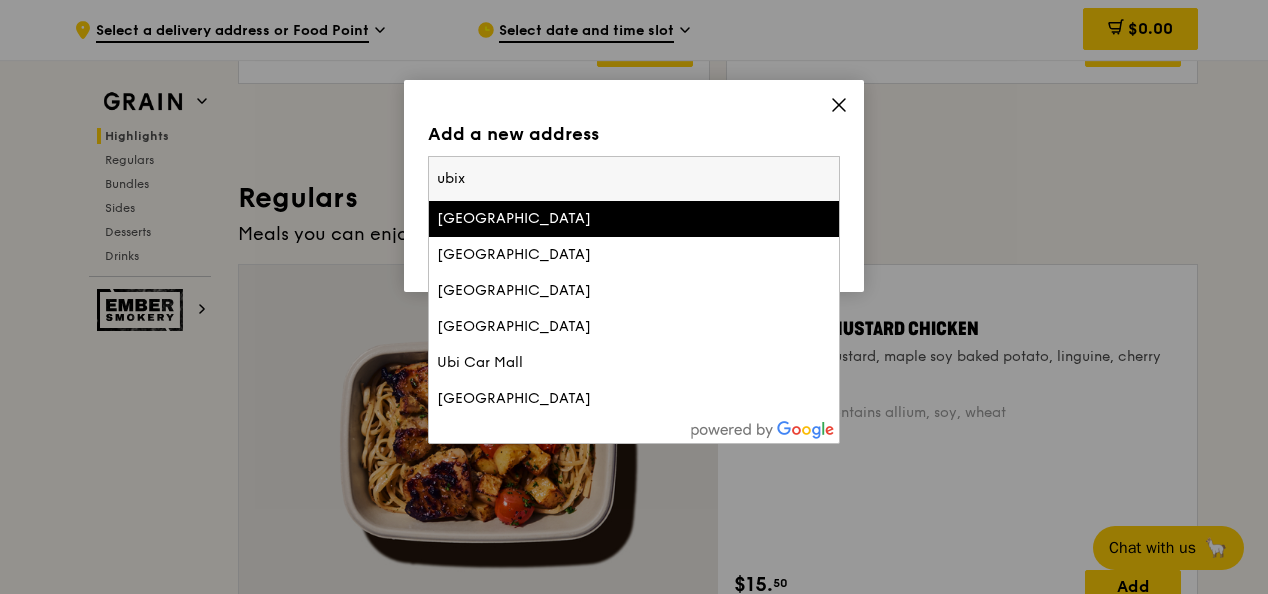 type on "ubix" 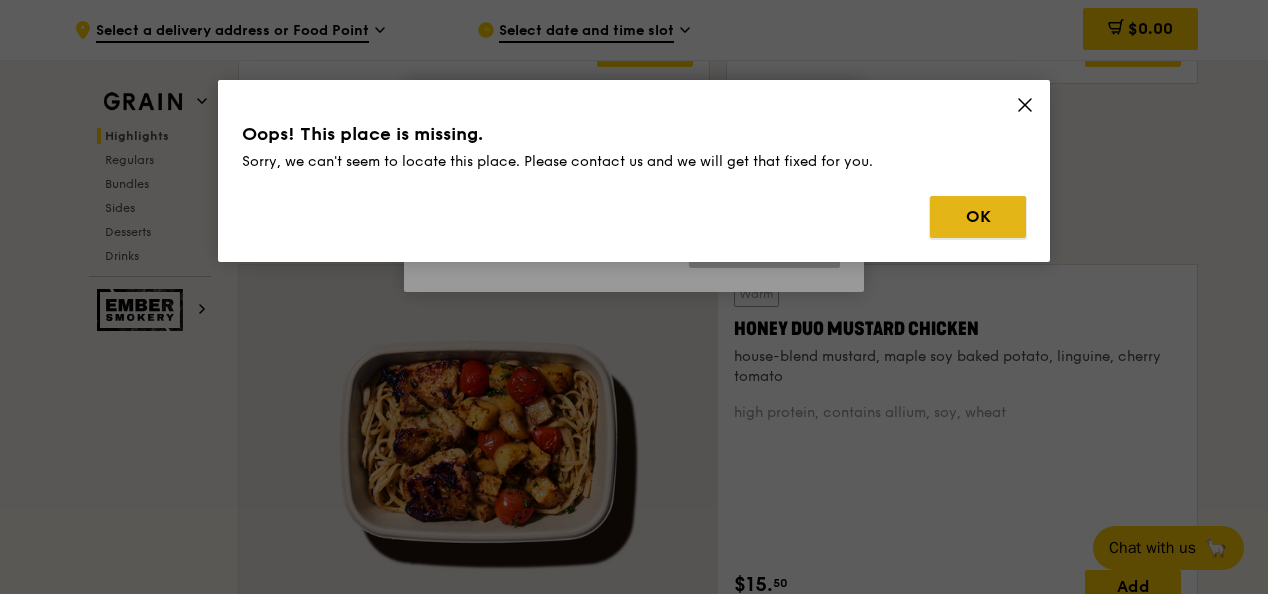 click on "OK" at bounding box center [978, 217] 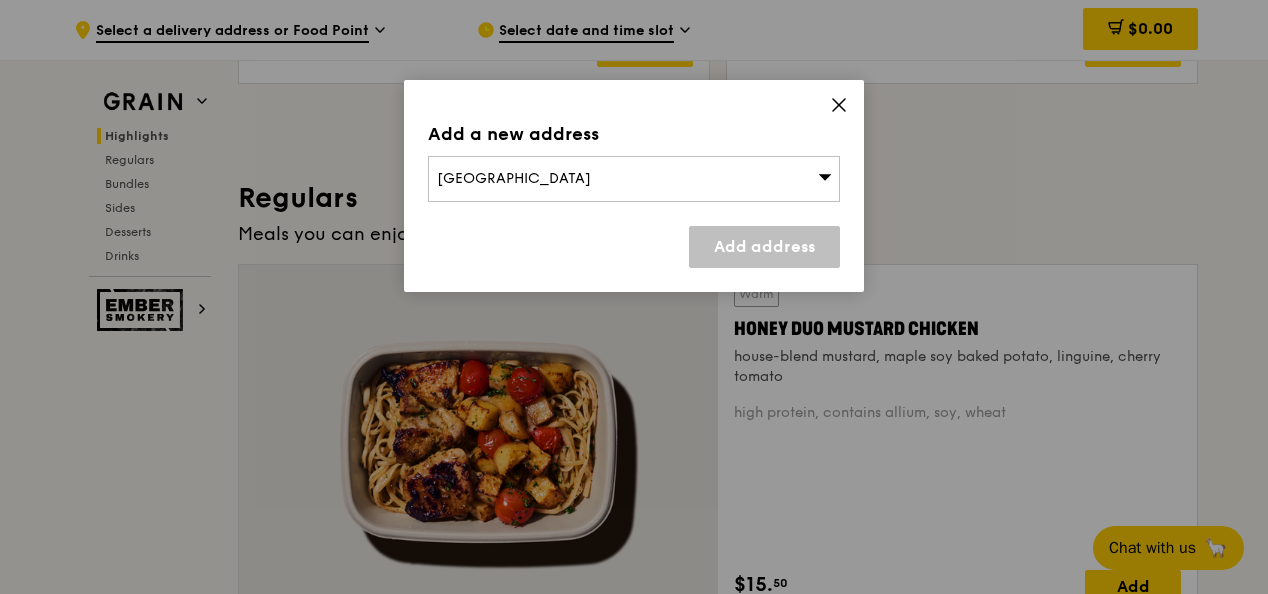 click on "Ubi Avenue 1" at bounding box center (634, 179) 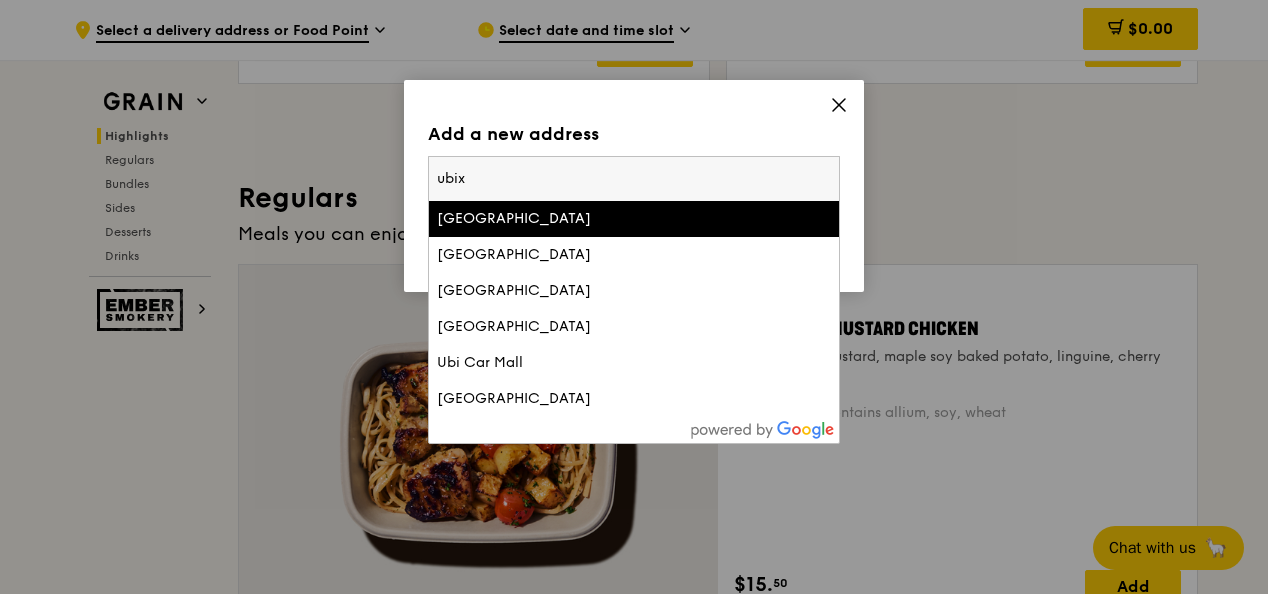 drag, startPoint x: 519, startPoint y: 175, endPoint x: 330, endPoint y: 178, distance: 189.0238 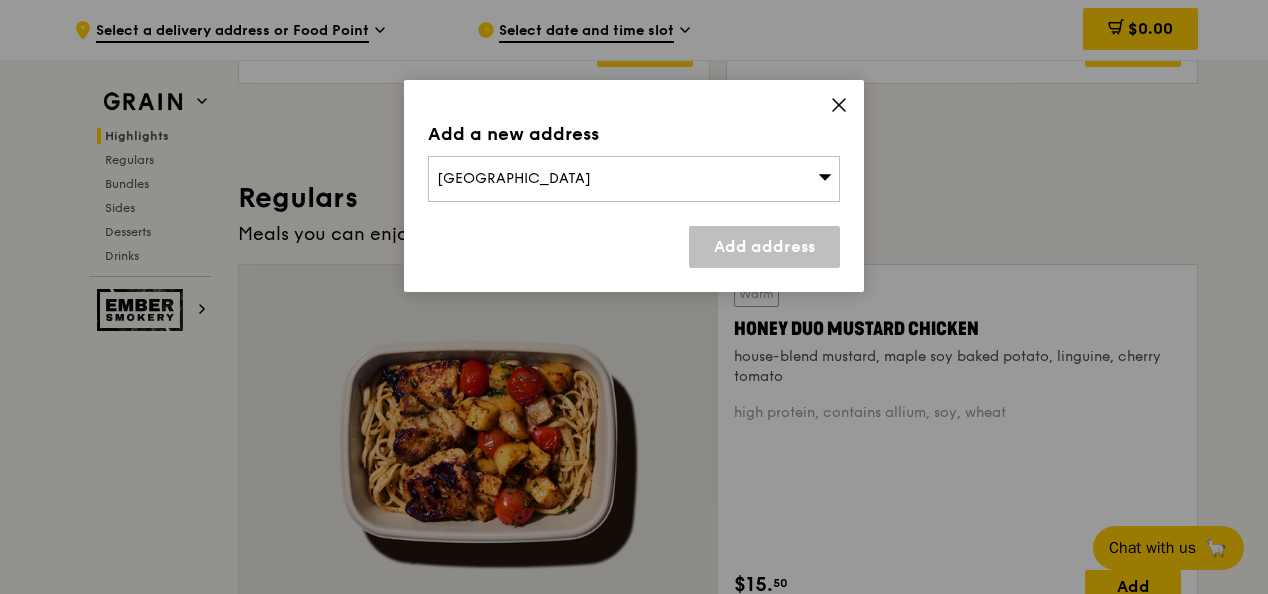 click on "Ubi Avenue 1" at bounding box center (634, 179) 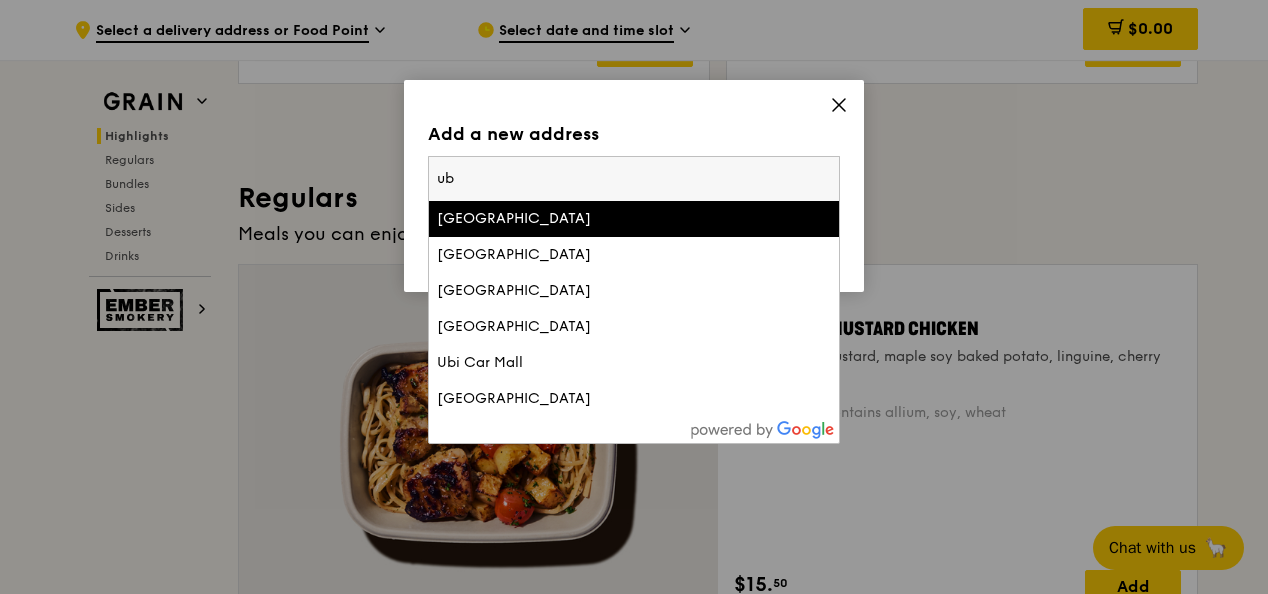 type on "u" 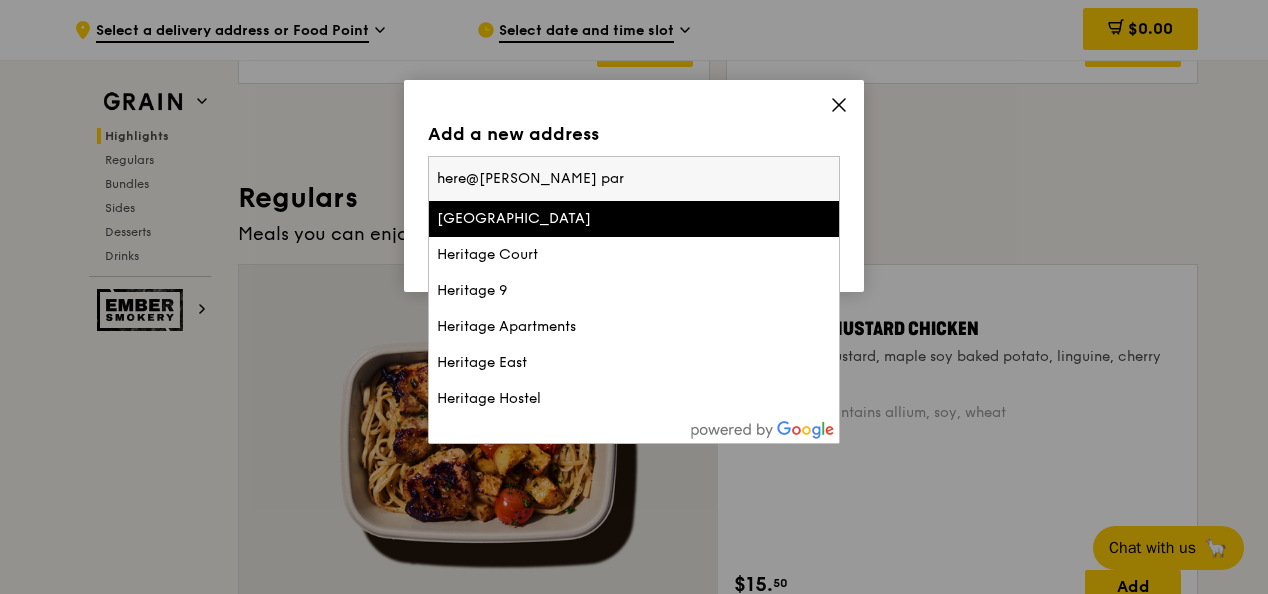 type on "here@farrer park" 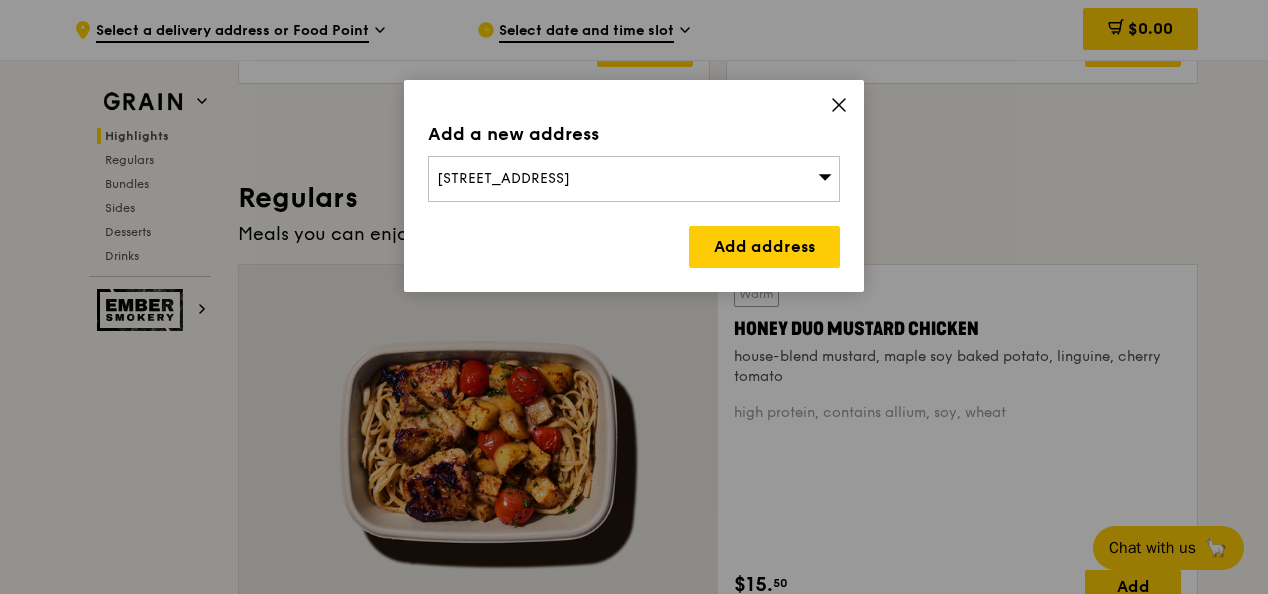 click on "32 Jurong Port Road, Singapore 619104" at bounding box center (503, 178) 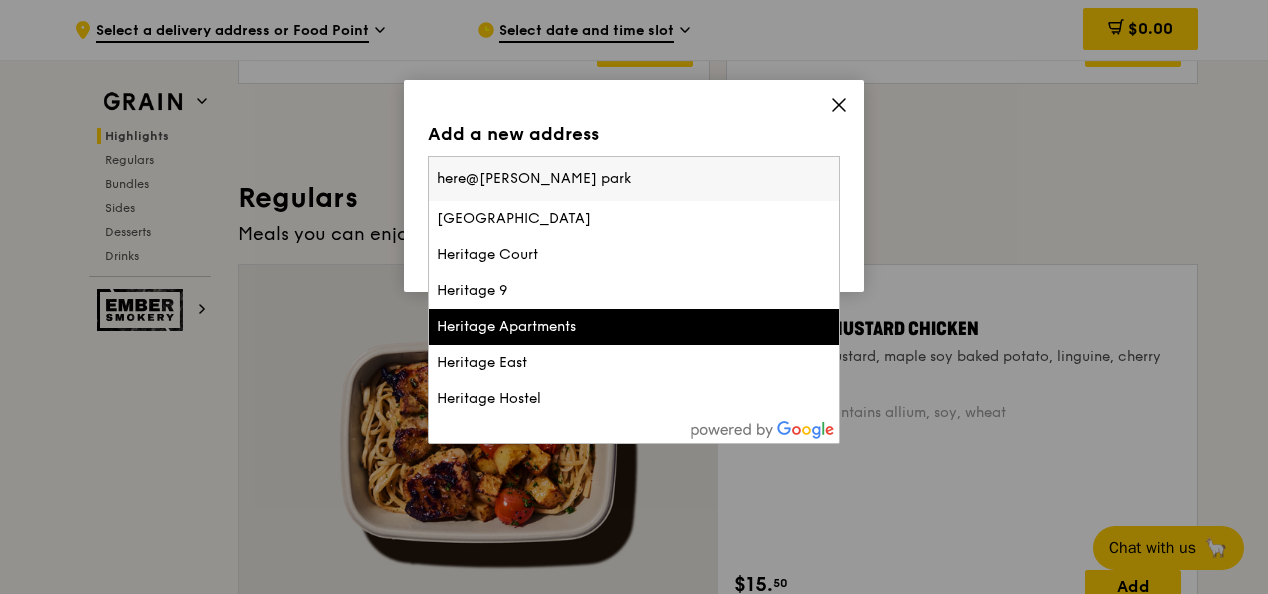 click on "Heritage Apartments" at bounding box center [585, 327] 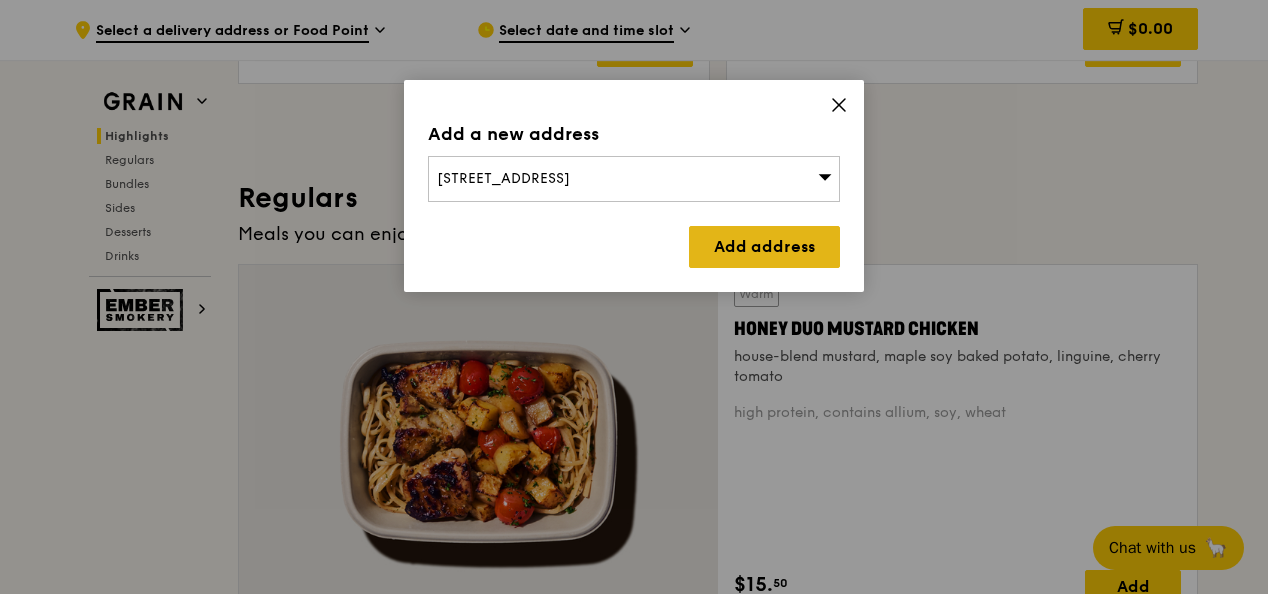 click on "Add address" at bounding box center [764, 247] 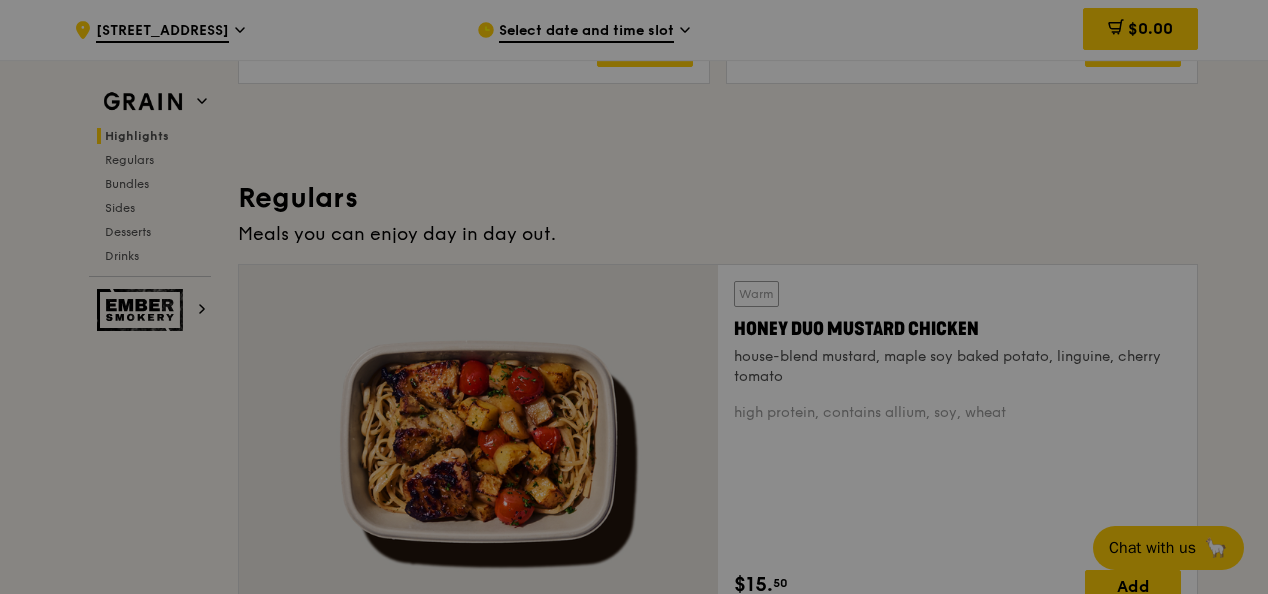 scroll, scrollTop: 1194, scrollLeft: 0, axis: vertical 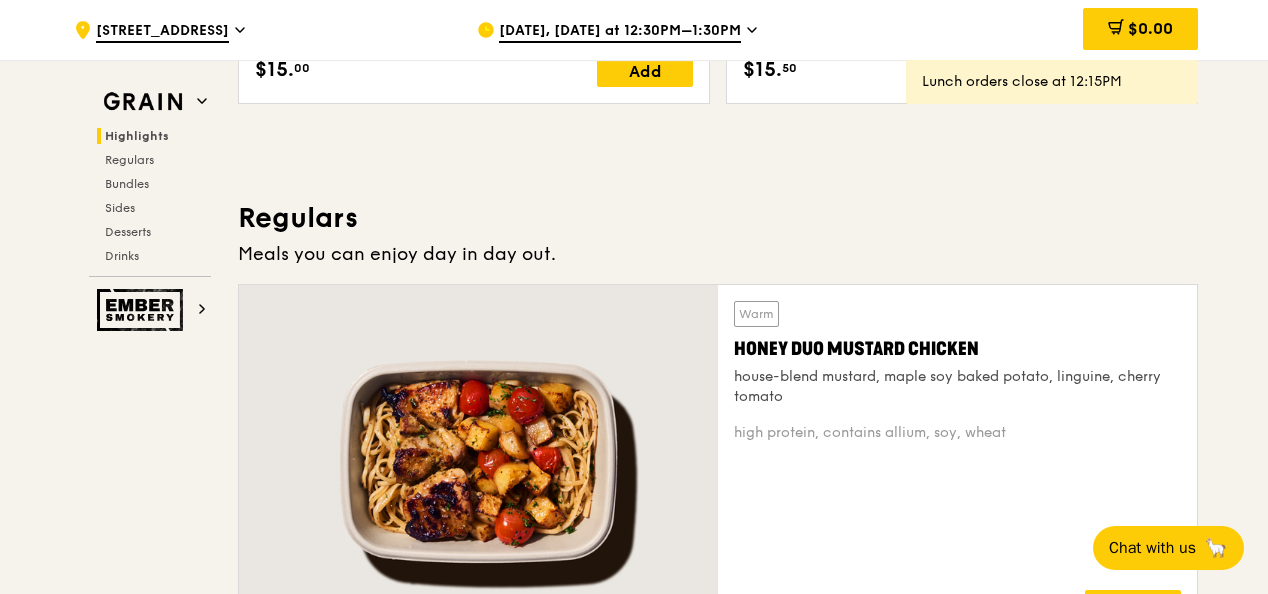 click on "Jul 11, Today at 12:30PM–1:30PM" at bounding box center (620, 32) 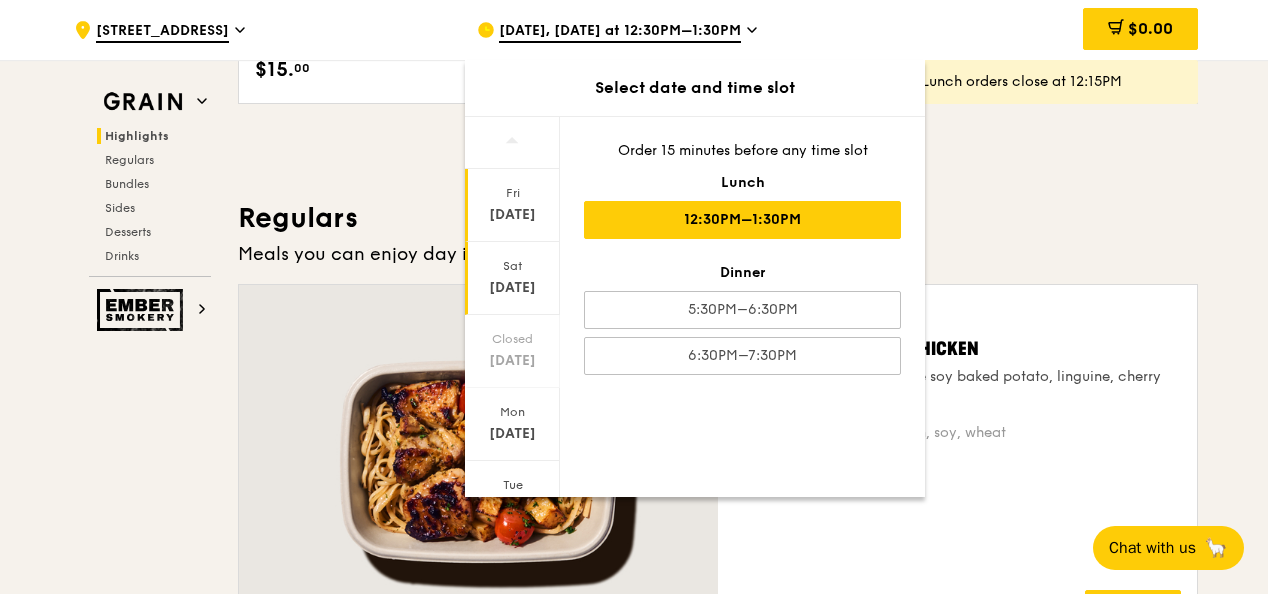 scroll, scrollTop: 231, scrollLeft: 0, axis: vertical 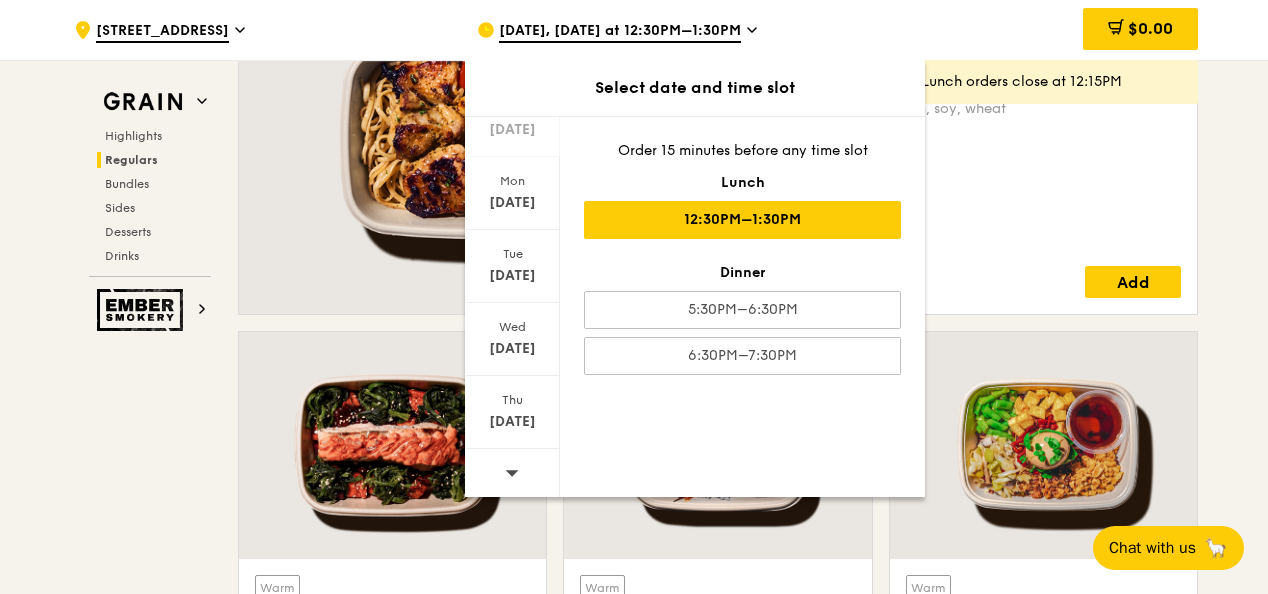 click at bounding box center (512, 472) 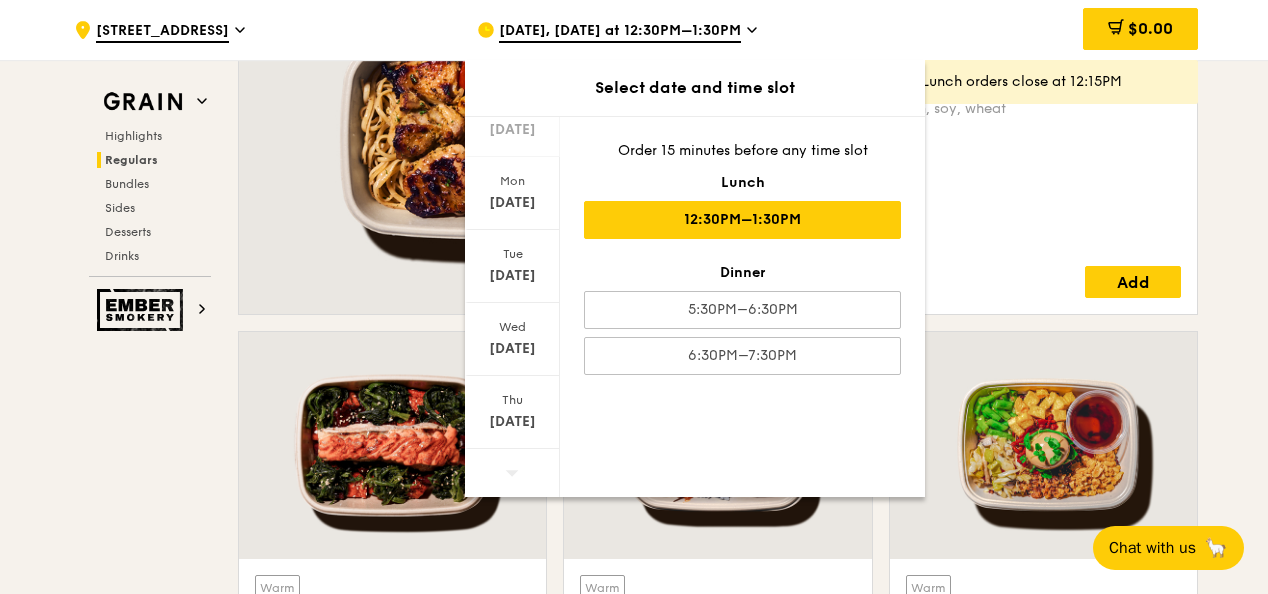 click 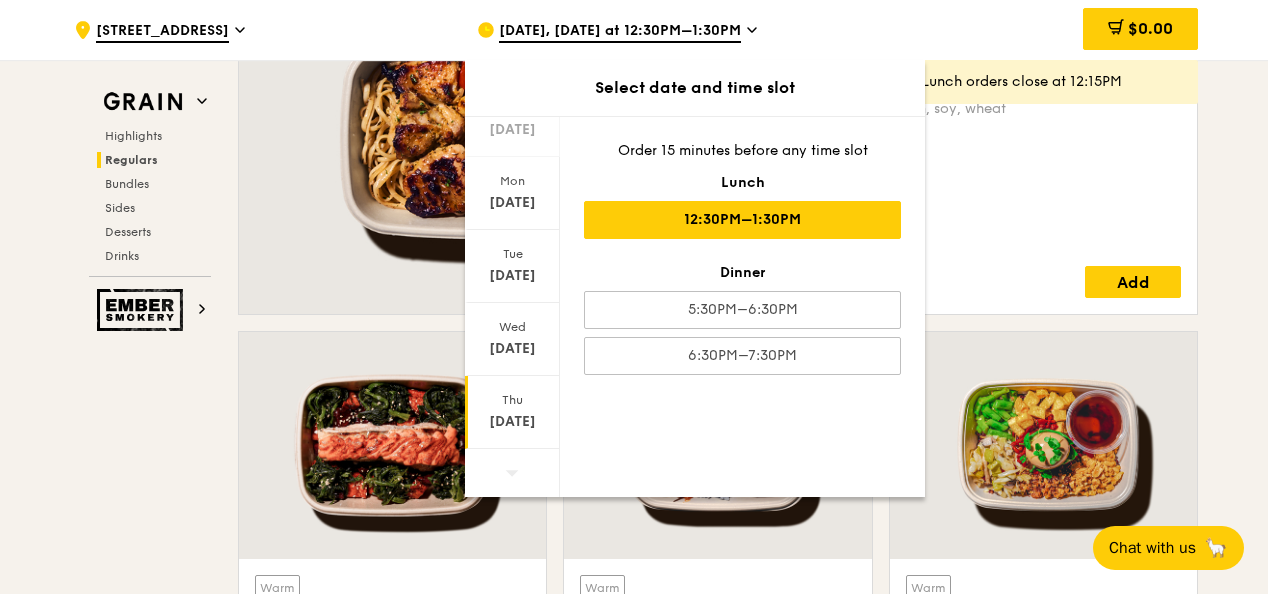 click on "Jul 24" at bounding box center [512, 422] 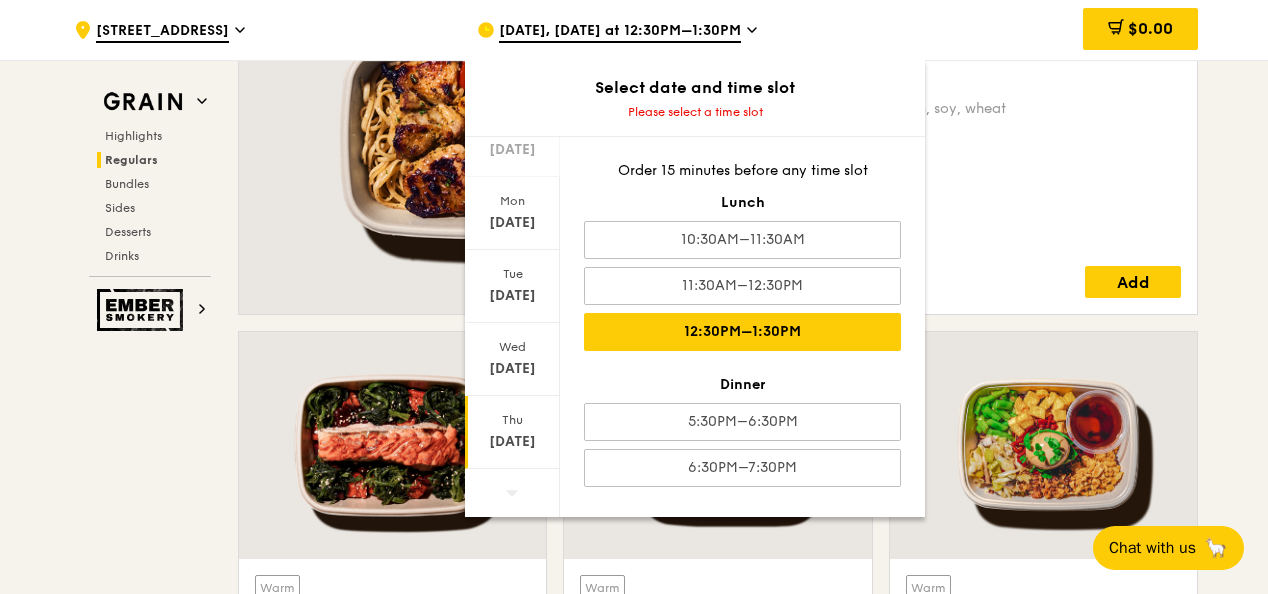 click on "12:30PM–1:30PM" at bounding box center [742, 332] 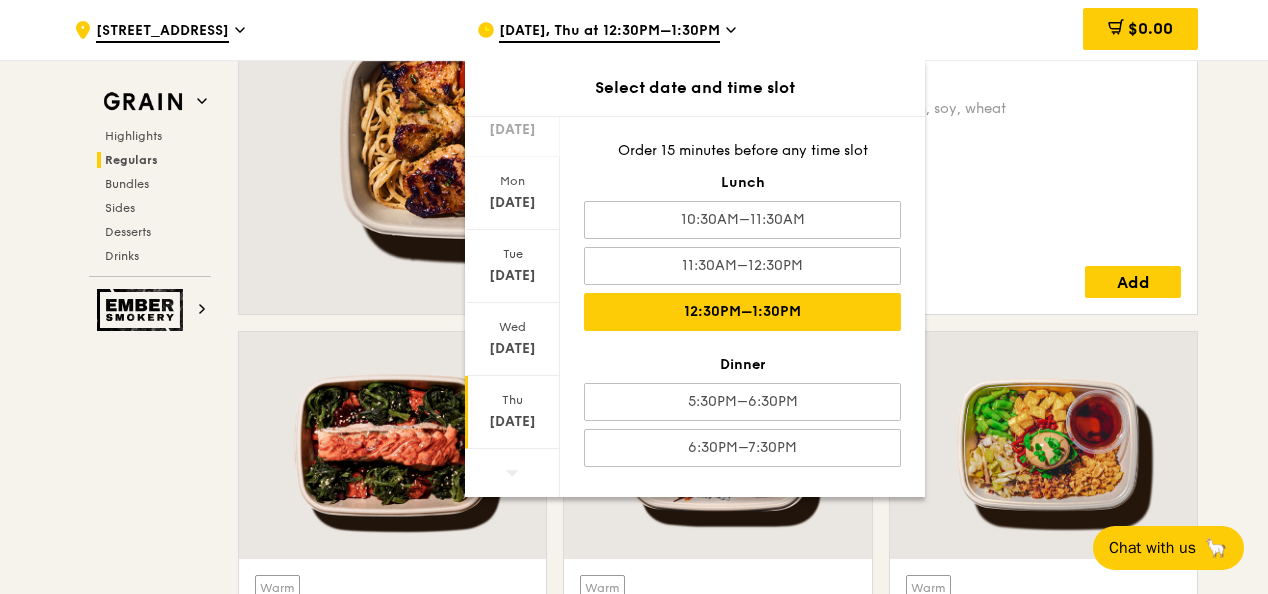 click on ".cls-1 {
fill: none;
stroke: #fff;
stroke-linecap: round;
stroke-linejoin: round;
stroke-width: 1.5px;
}
.cls-2 {
fill: #fecc07;
}
.cls-2, .cls-3 {
stroke-width: 0px;
}
.cls-3 {
fill: #fff;
fill-rule: evenodd;
}
4 Ardmore Park
Jul 24, Thu at 12:30PM–1:30PM
Select date and time slot
Fri
Jul 18
Sat
Jul 19
Closed
Jul 20
Mon
Jul 21
Tue
Jul 22
Wed
Jul 23
Thu
Jul 24
Order 15 minutes before any time slot Lunch
10:30AM–11:30AM
11:30AM–12:30PM
12:30PM–1:30PM
Dinner
5:30PM–6:30PM
6:30PM–7:30PM
$0.00
Grain
Highlights
Regulars
Sides" at bounding box center [634, 2759] 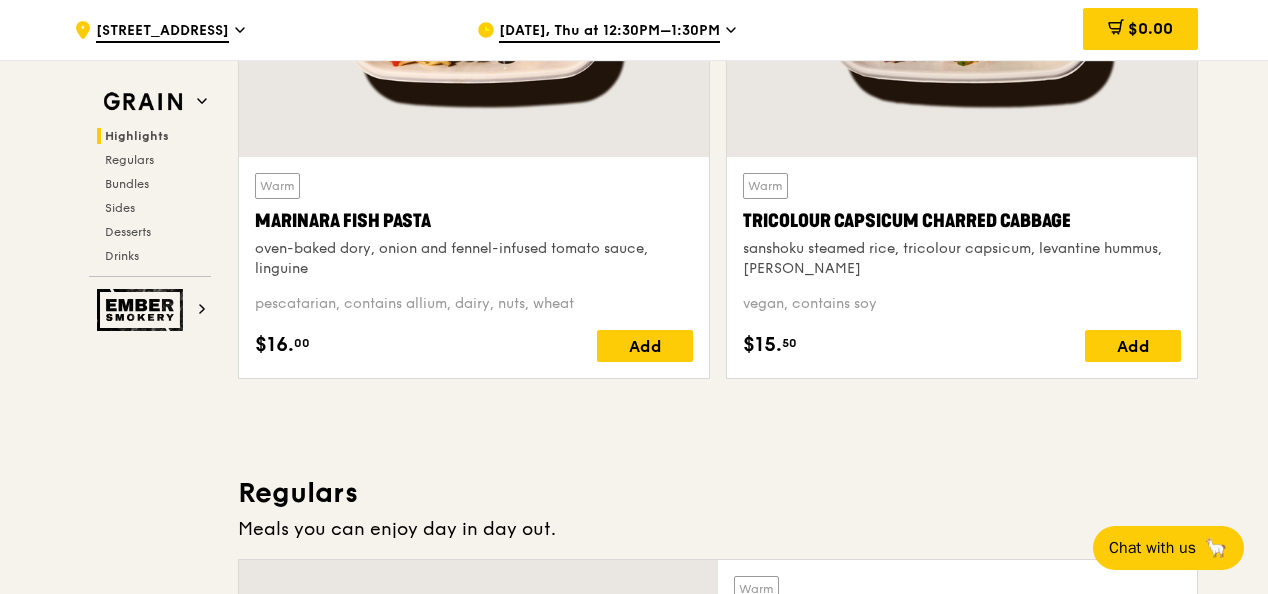 scroll, scrollTop: 933, scrollLeft: 0, axis: vertical 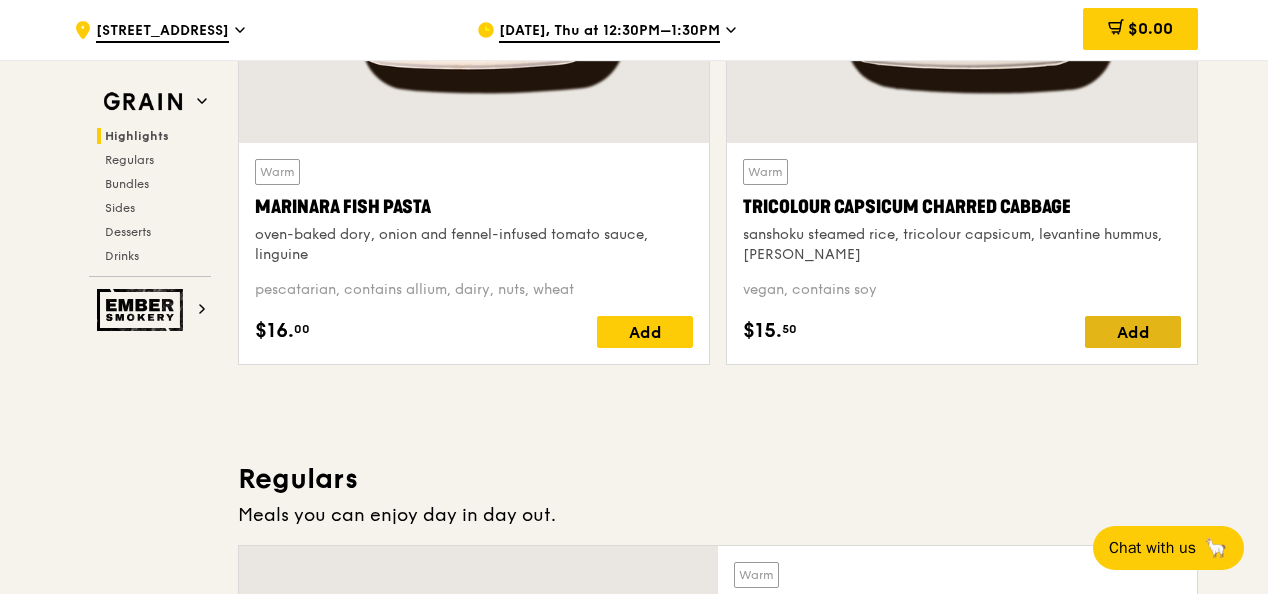 click on "Add" at bounding box center (1133, 332) 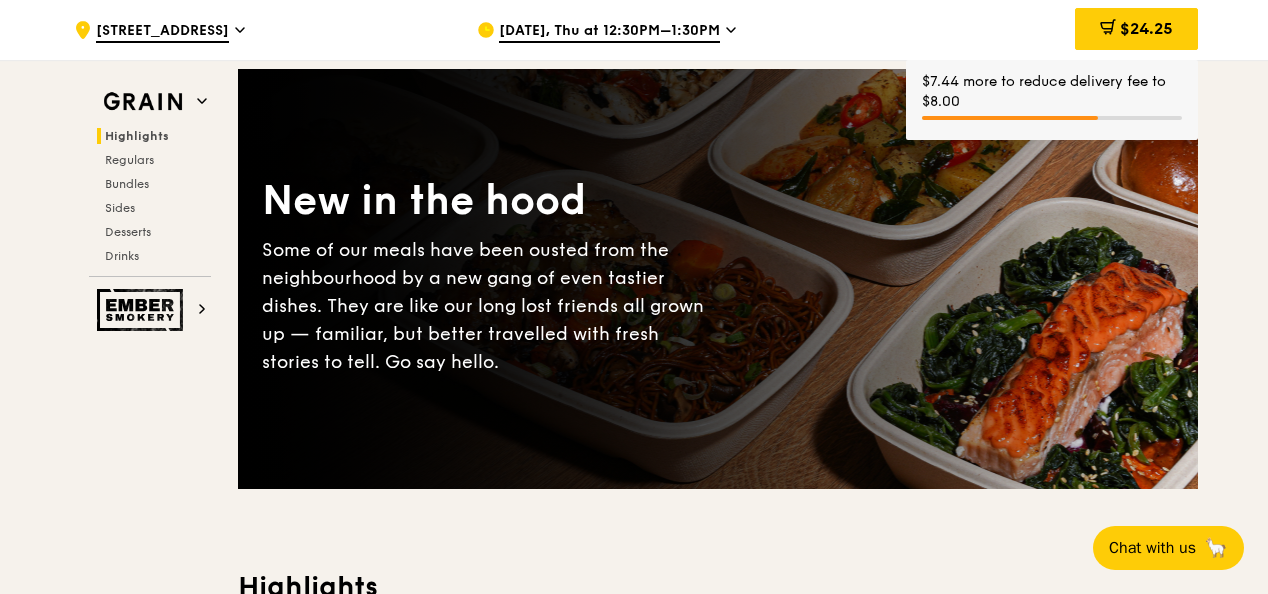 scroll, scrollTop: 21, scrollLeft: 0, axis: vertical 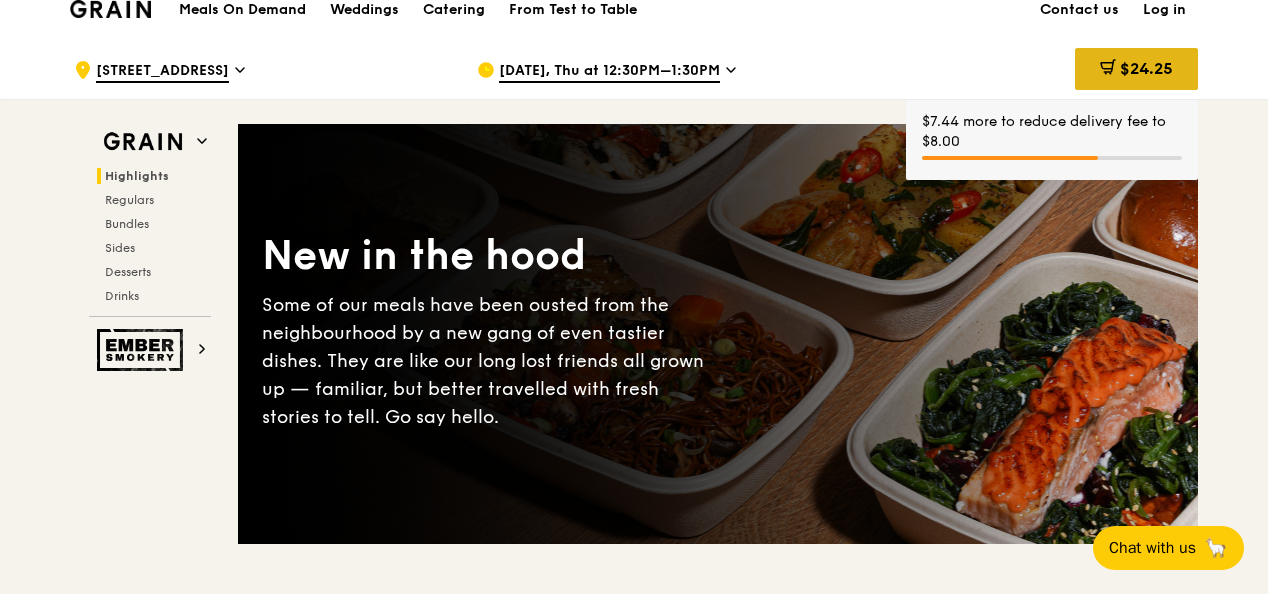 click on "$24.25" at bounding box center (1136, 69) 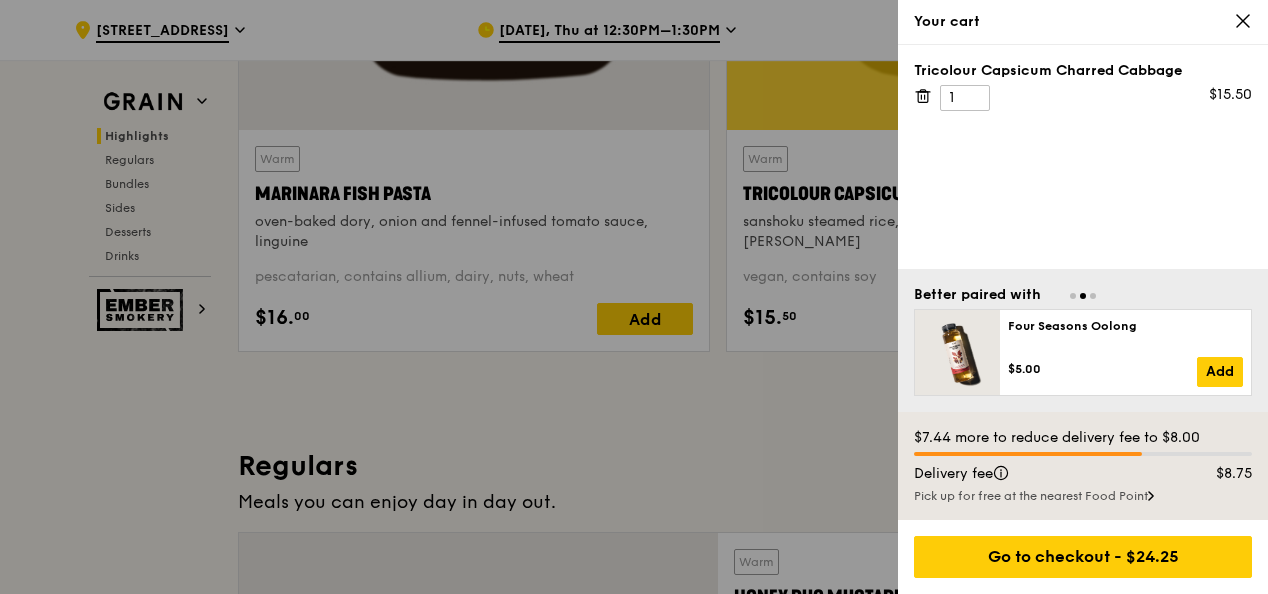 scroll, scrollTop: 1007, scrollLeft: 0, axis: vertical 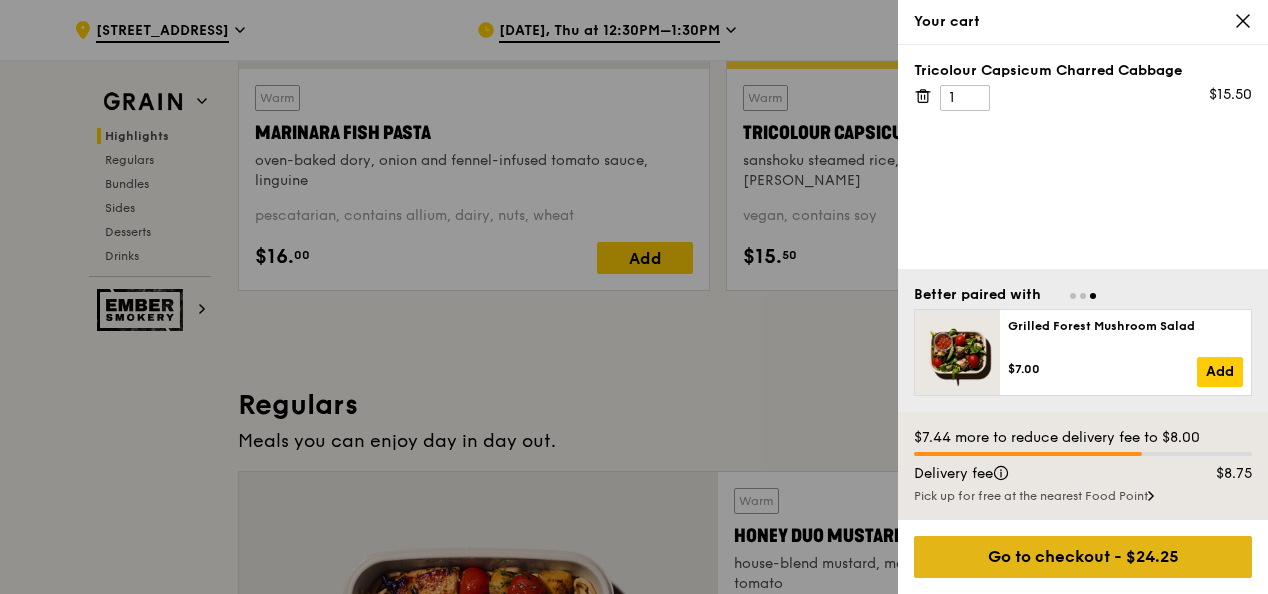 click on "Go to checkout - $24.25" at bounding box center (1083, 557) 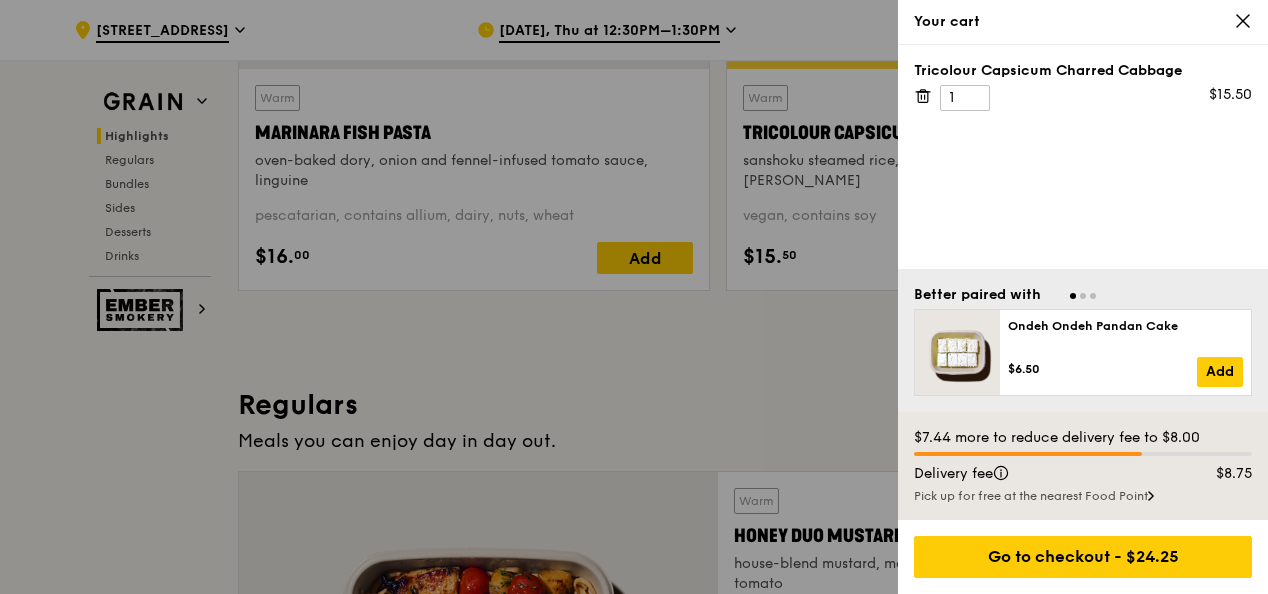 click on "Your cart" at bounding box center [1083, 22] 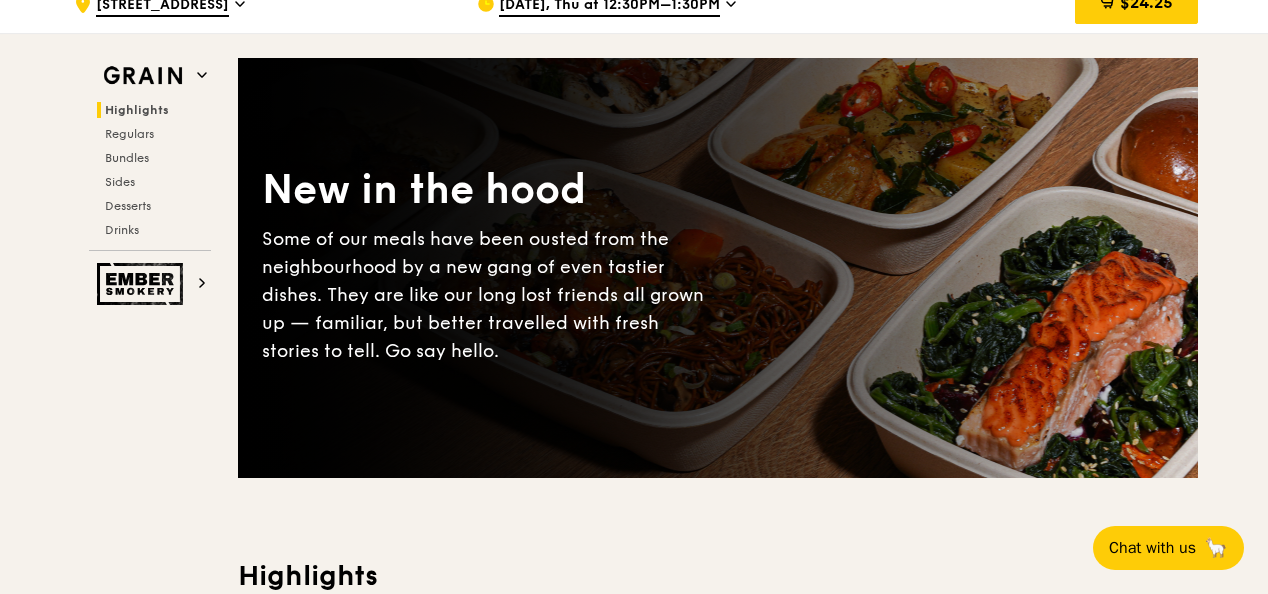 scroll, scrollTop: 0, scrollLeft: 0, axis: both 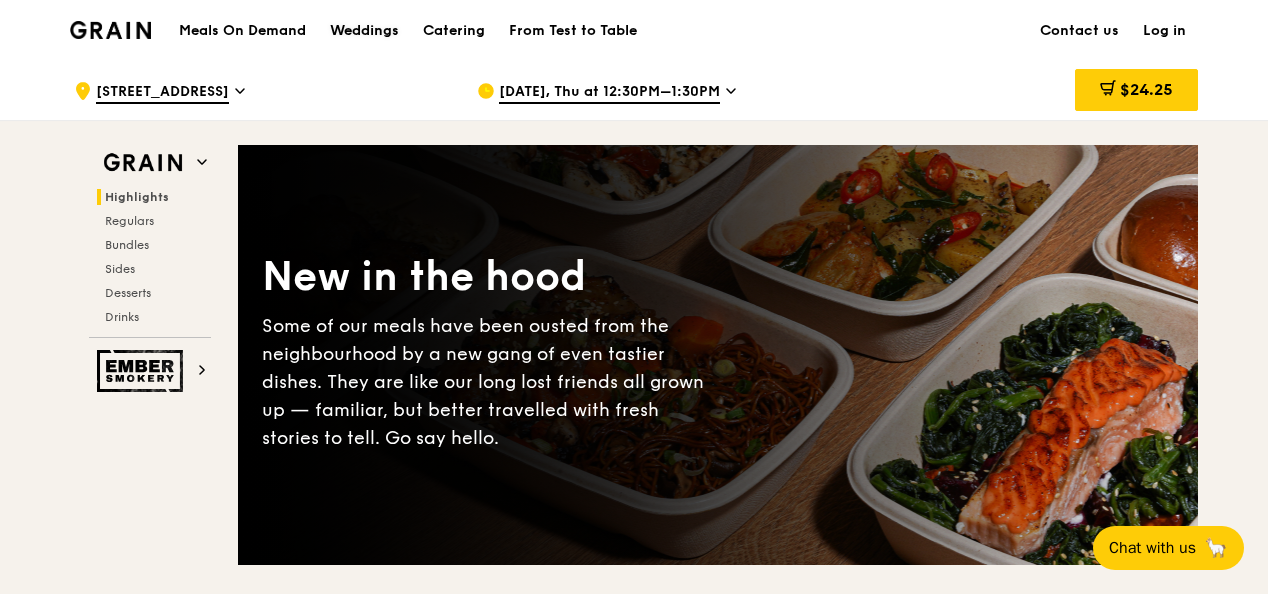 click on "Weddings" at bounding box center [364, 31] 